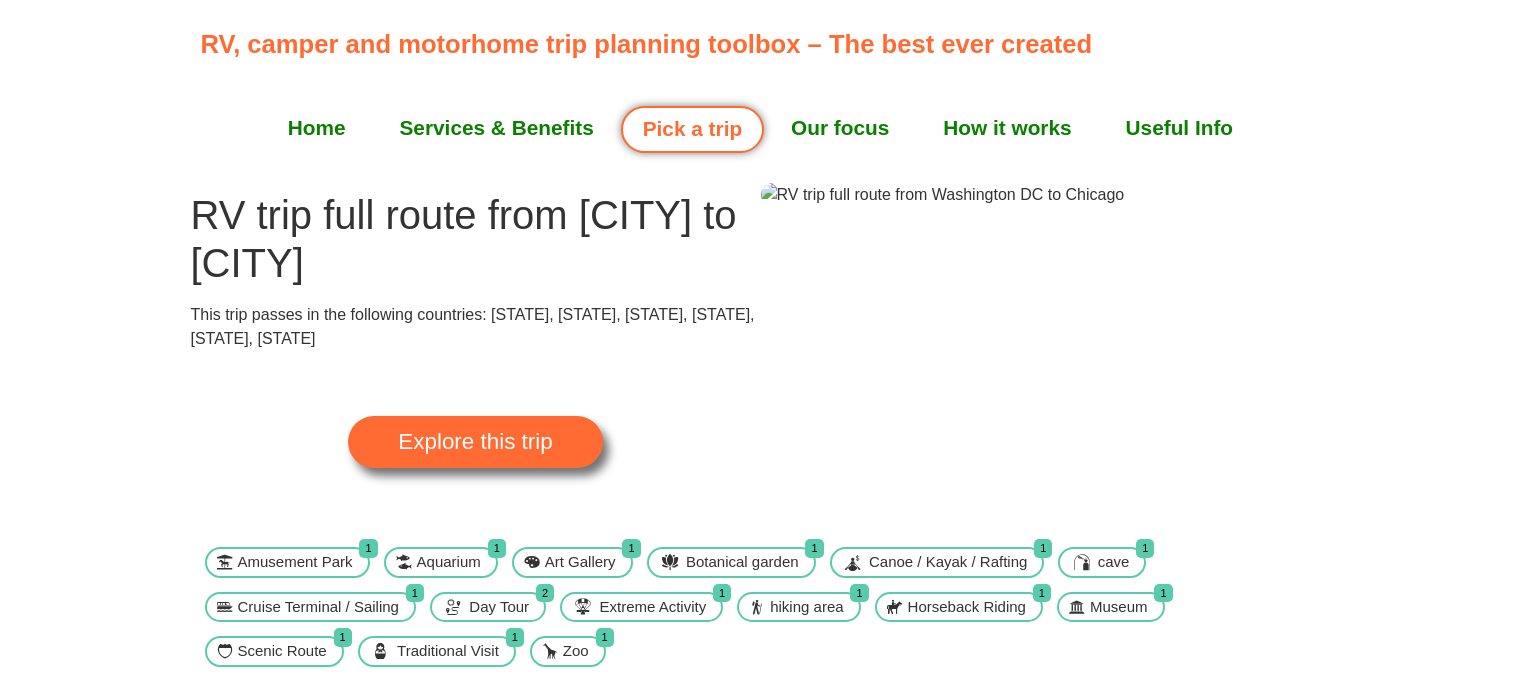scroll, scrollTop: 0, scrollLeft: 0, axis: both 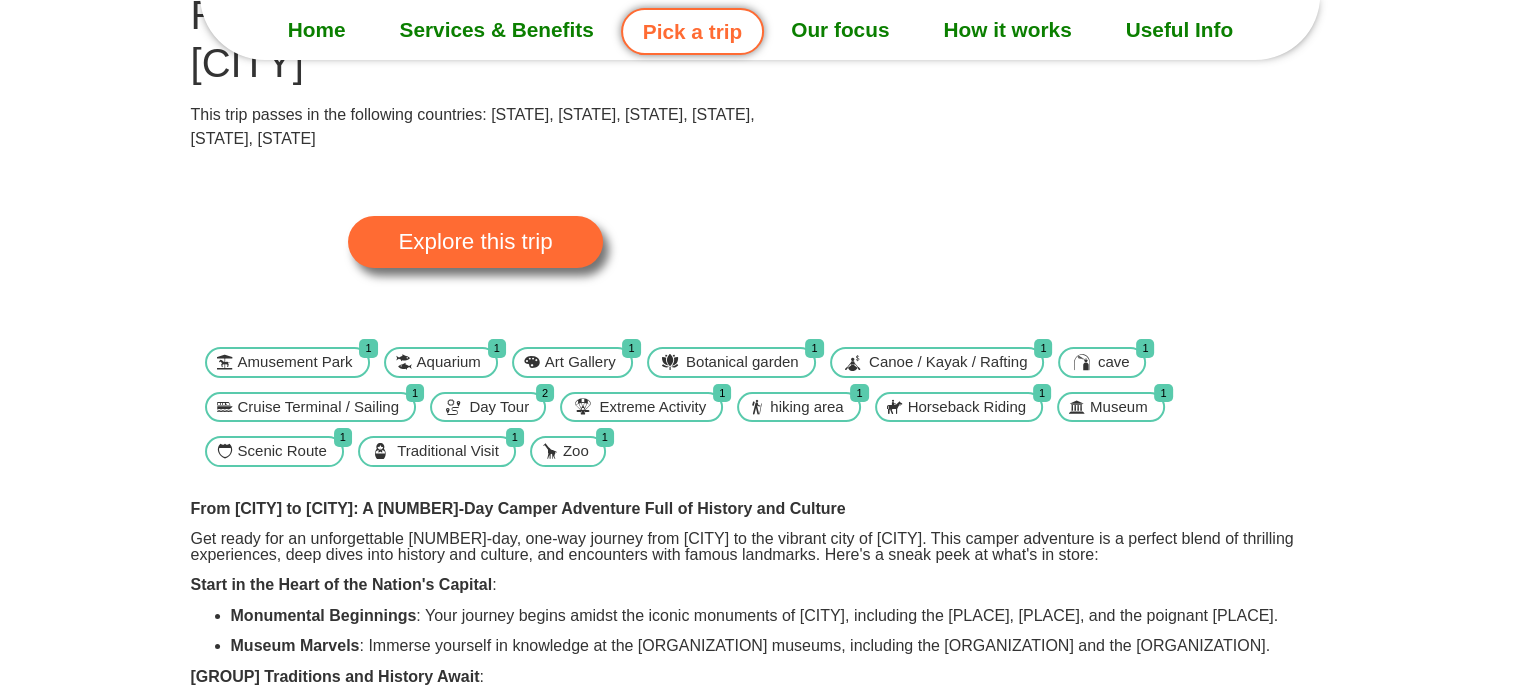 click on "Canoe / Kayak / Rafting" at bounding box center [948, 362] 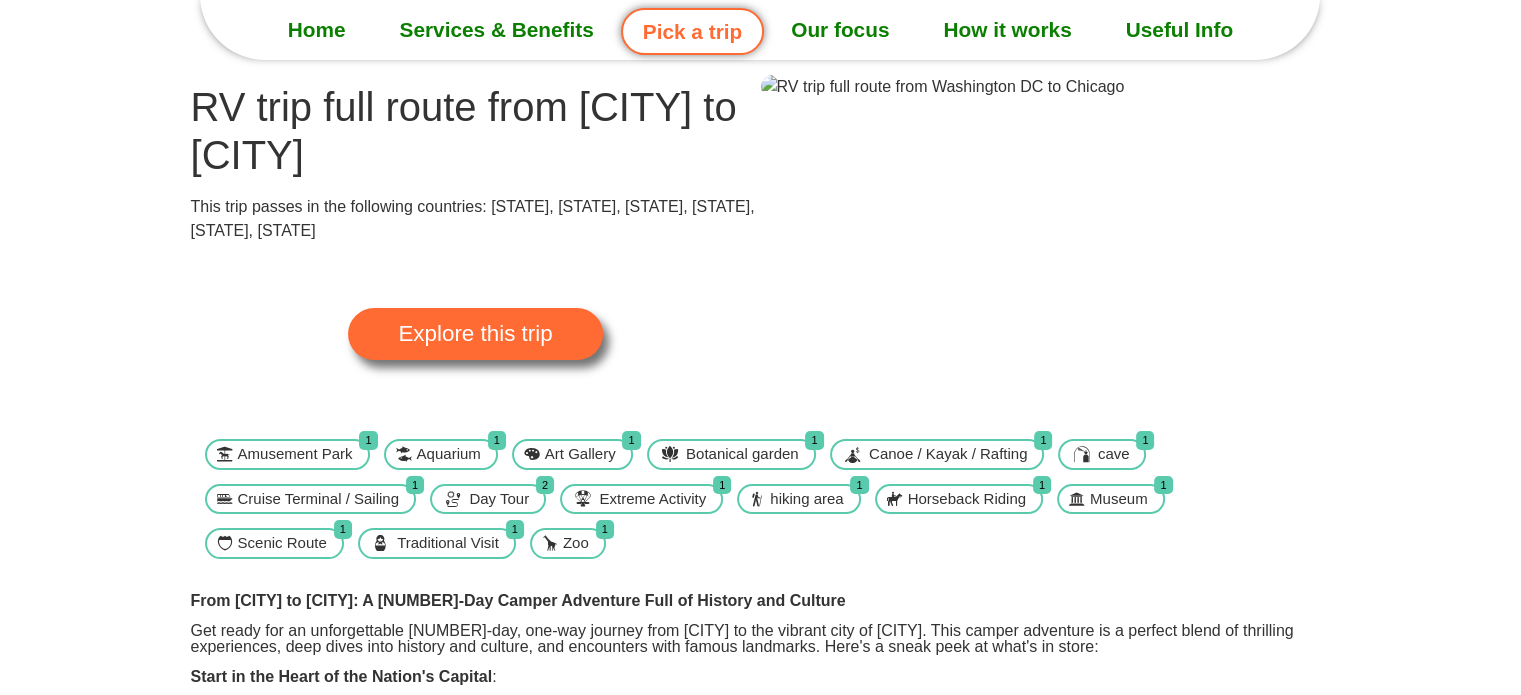 scroll, scrollTop: 100, scrollLeft: 0, axis: vertical 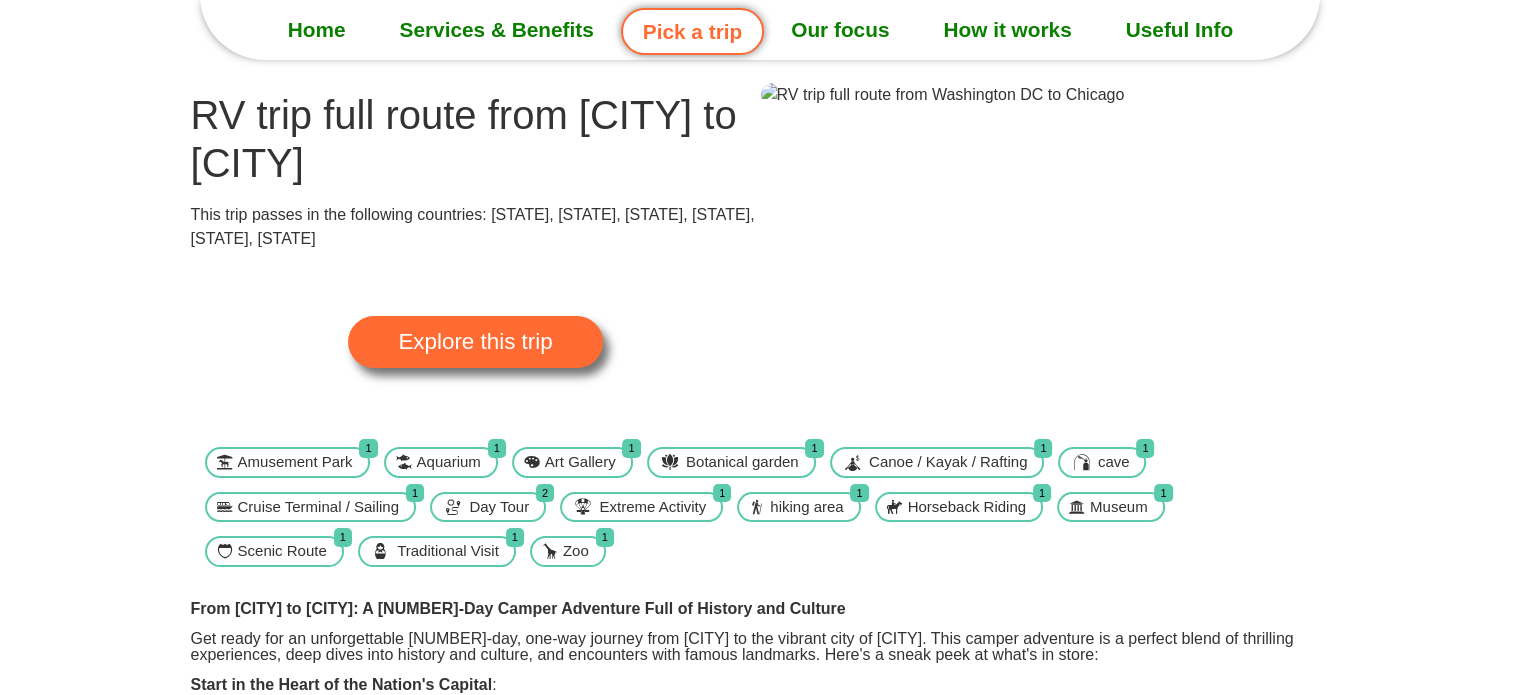 click at bounding box center (943, 95) 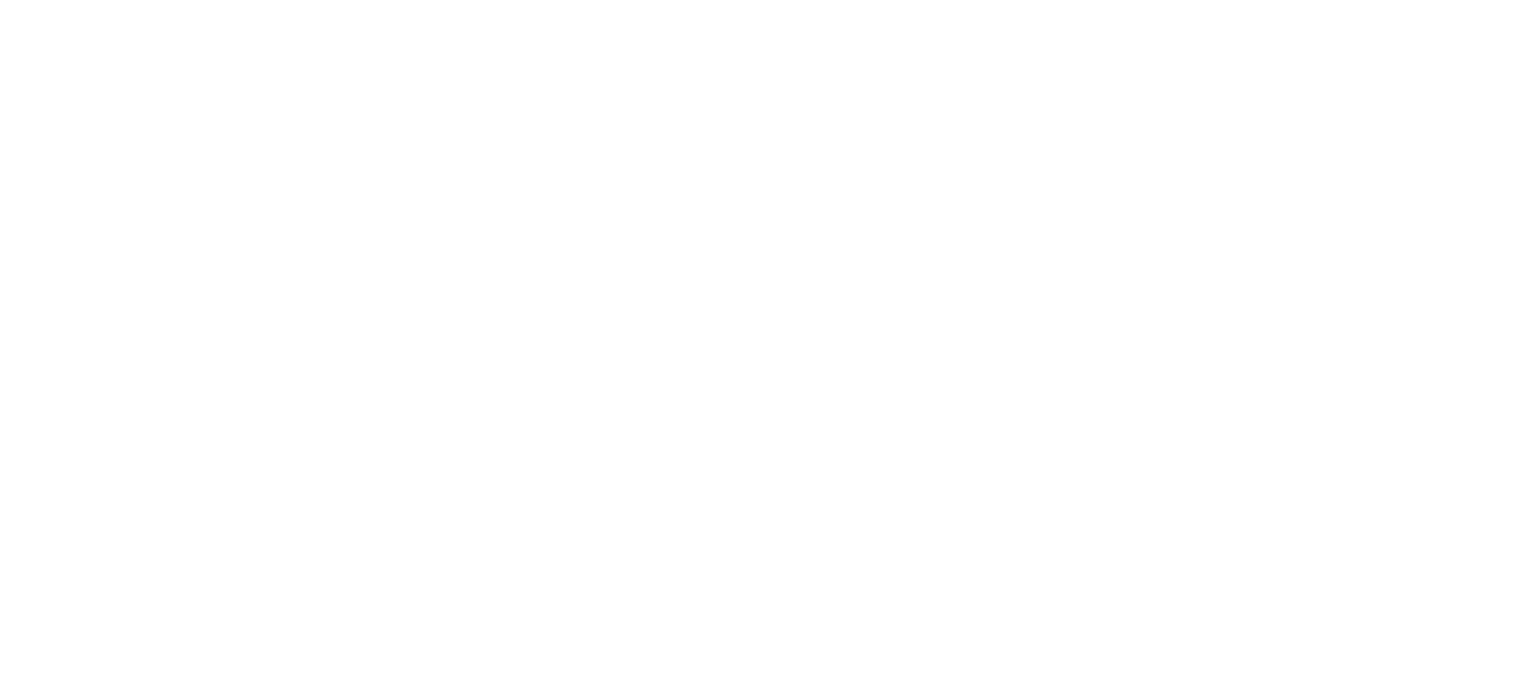 scroll, scrollTop: 0, scrollLeft: 0, axis: both 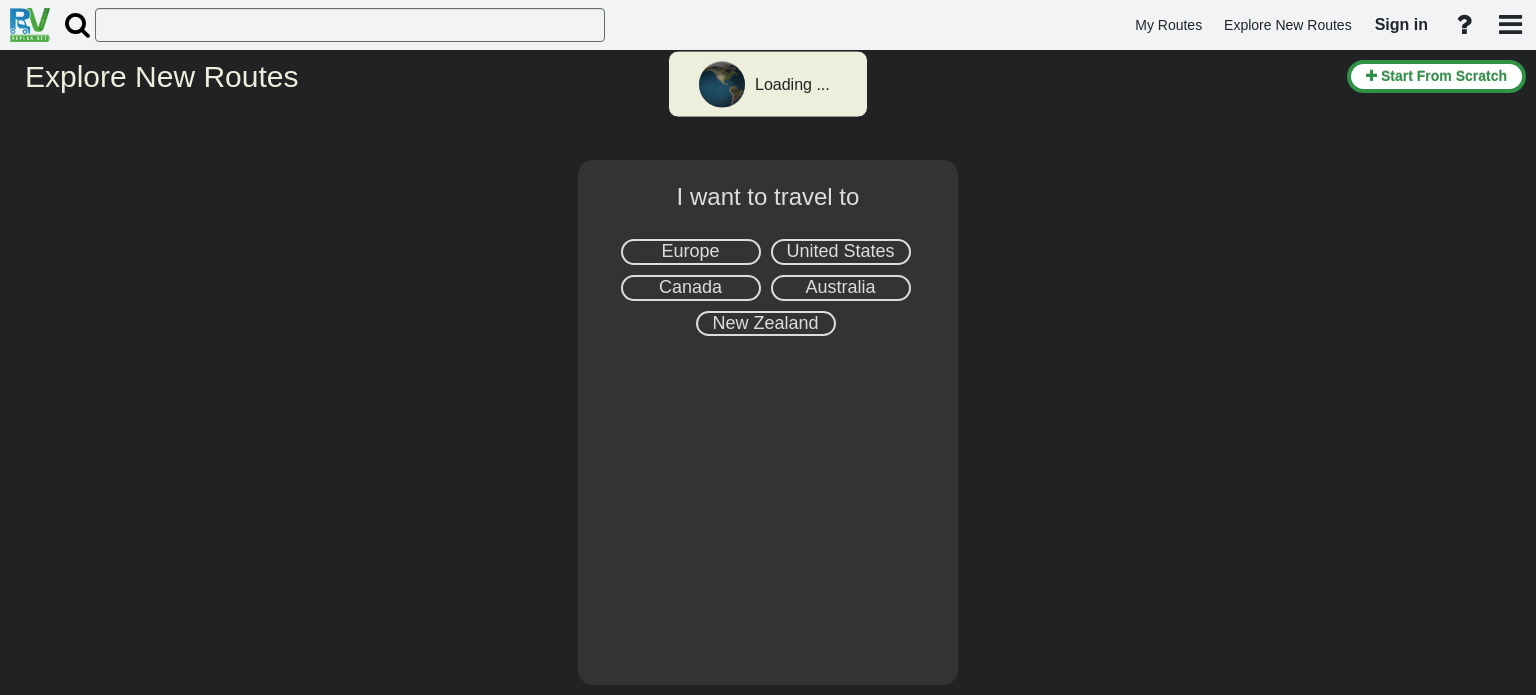 select on "number:2" 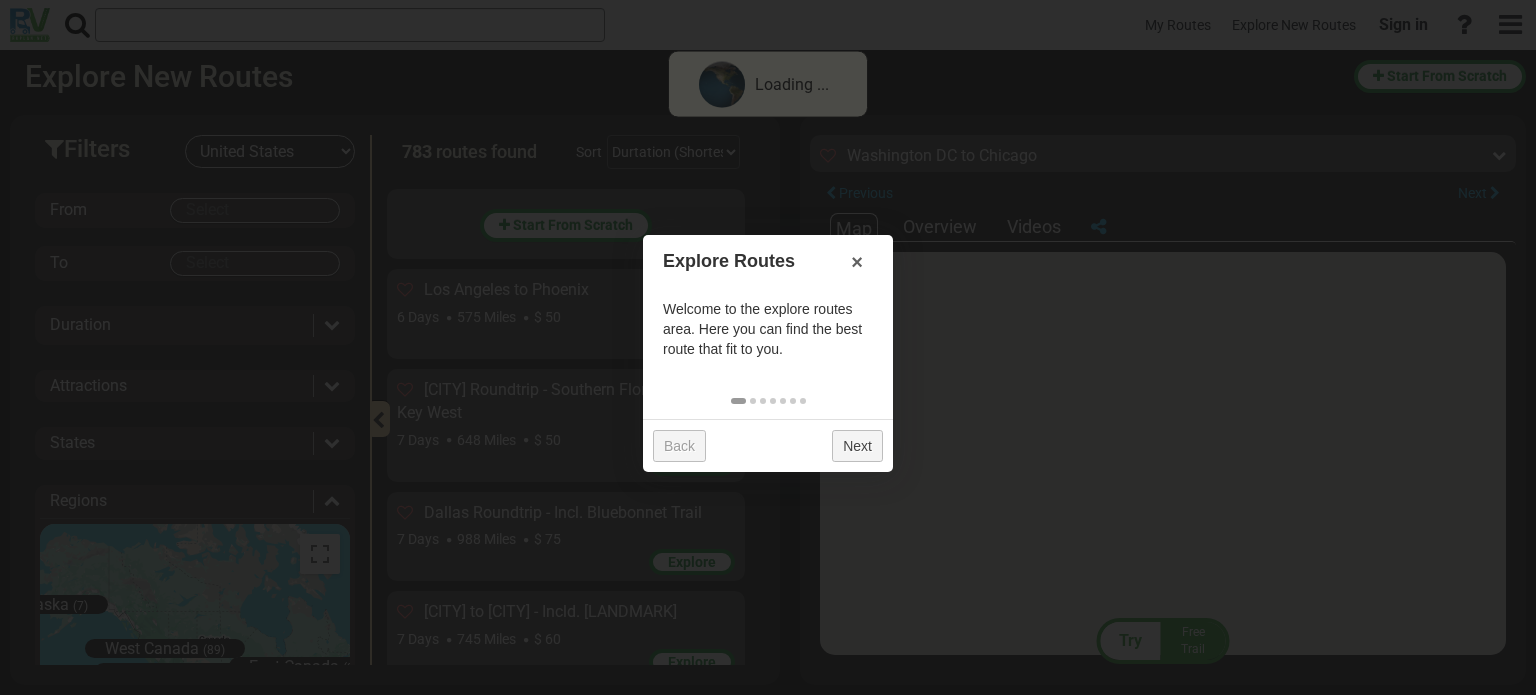 scroll, scrollTop: 12123, scrollLeft: 0, axis: vertical 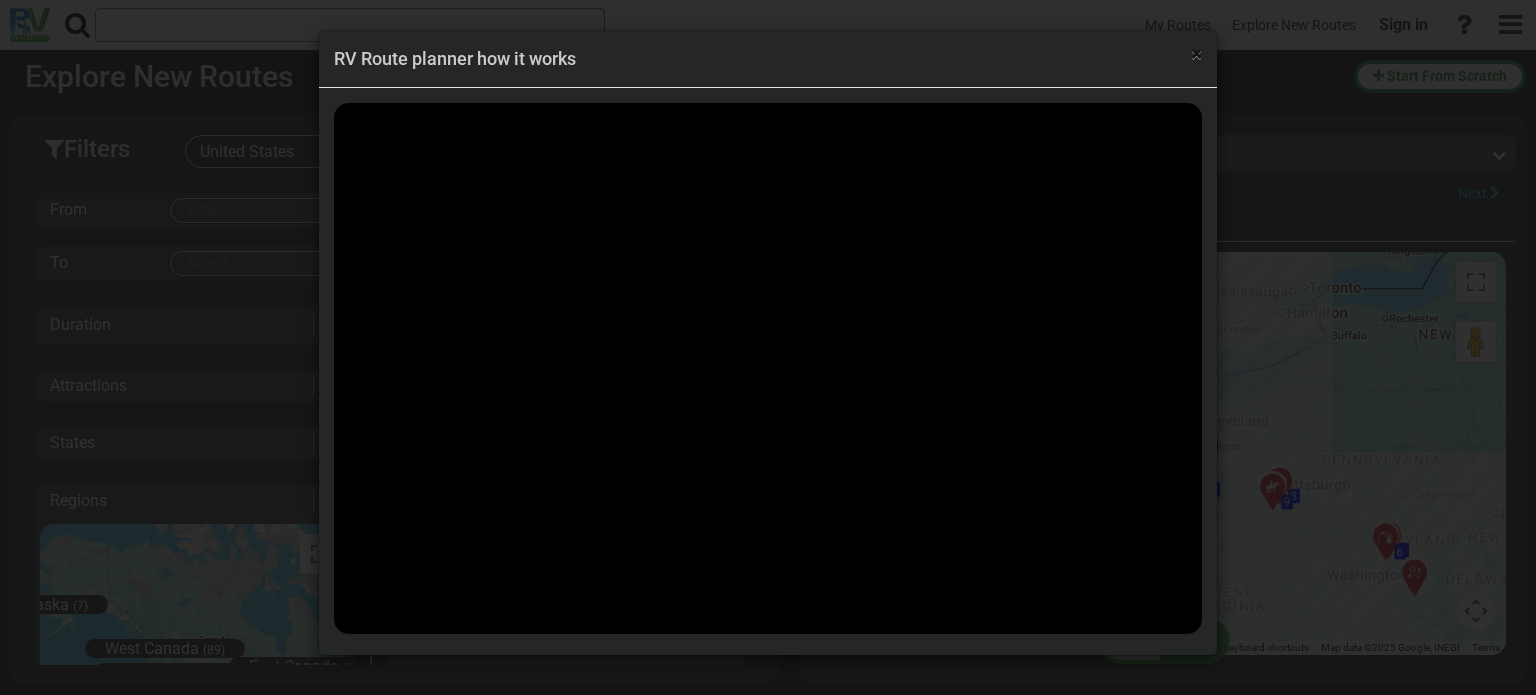 click on "×" at bounding box center (1196, 54) 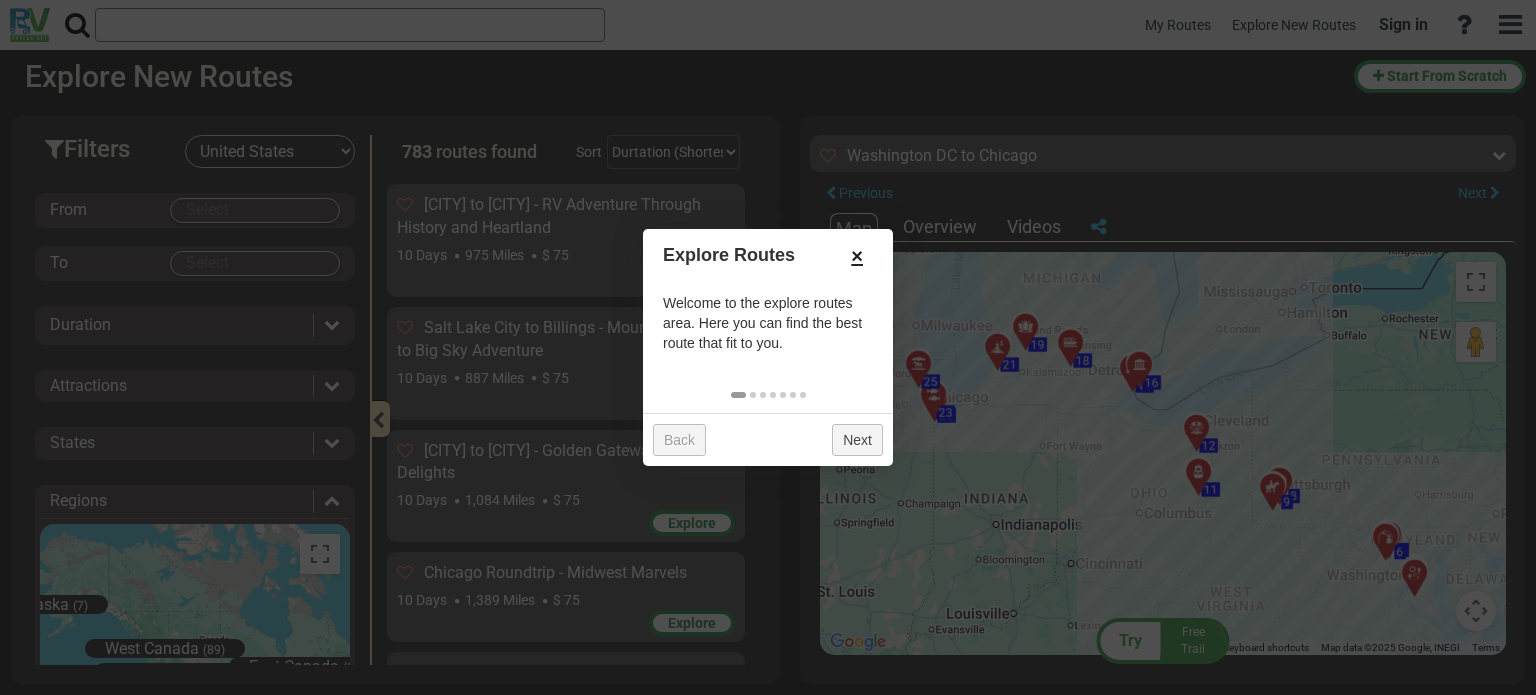 click on "×" at bounding box center (857, 256) 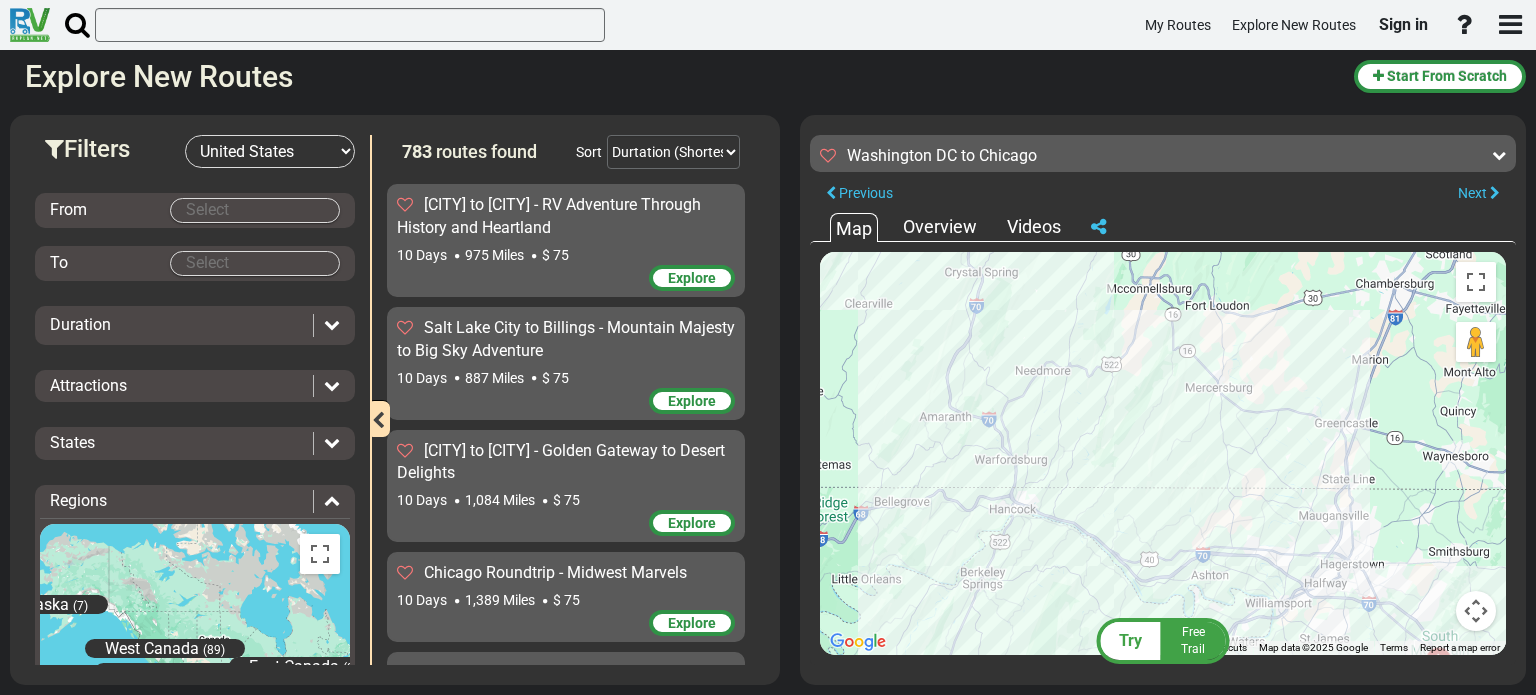drag, startPoint x: 1025, startPoint y: 467, endPoint x: 1080, endPoint y: 596, distance: 140.23552 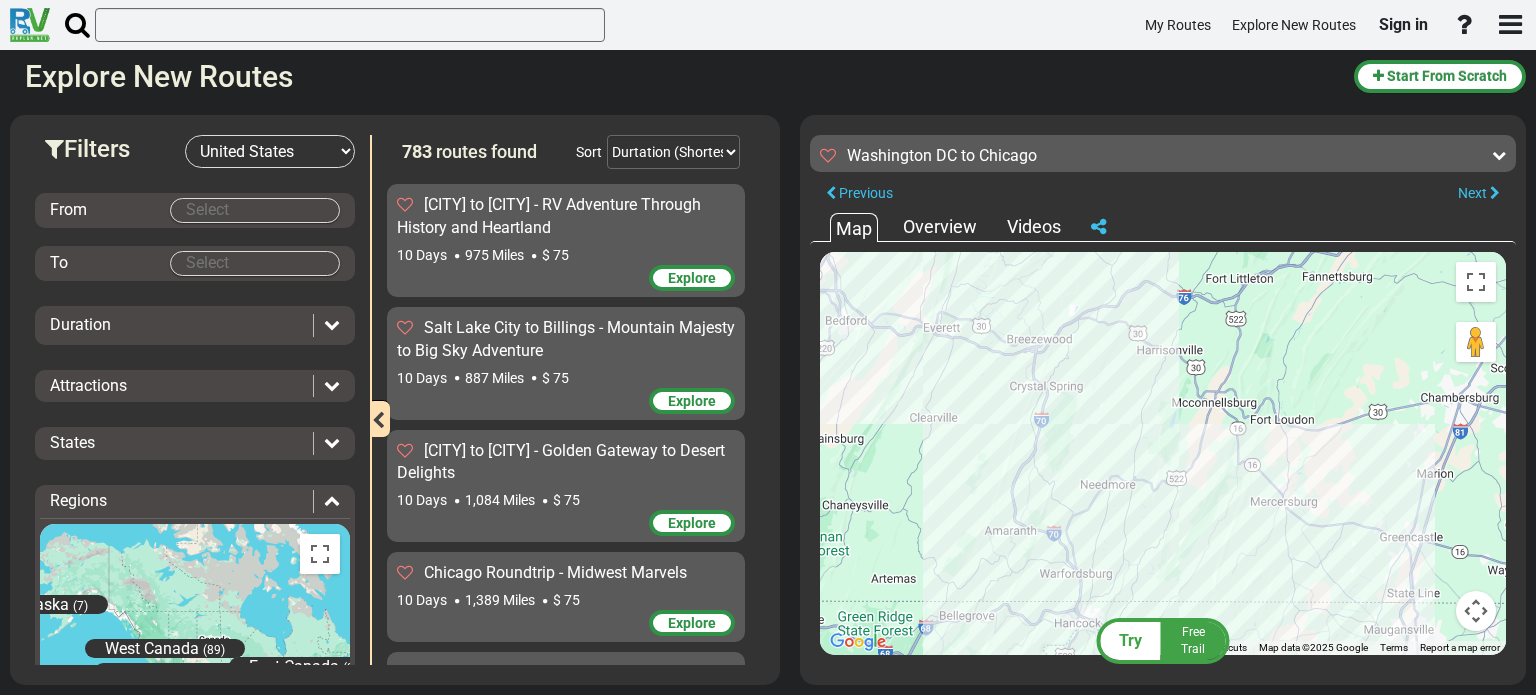 drag, startPoint x: 1266, startPoint y: 469, endPoint x: 1111, endPoint y: 690, distance: 269.93704 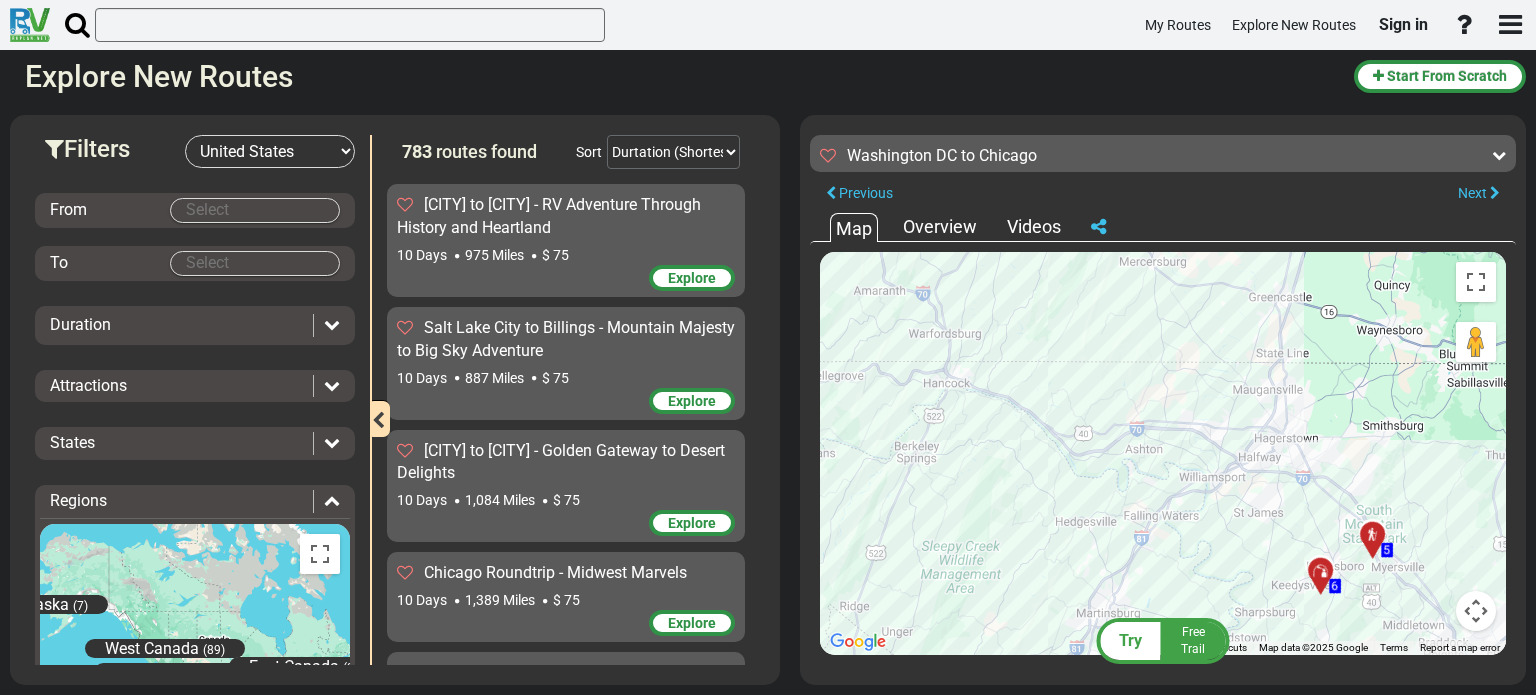 drag, startPoint x: 1108, startPoint y: 483, endPoint x: 954, endPoint y: 684, distance: 253.21335 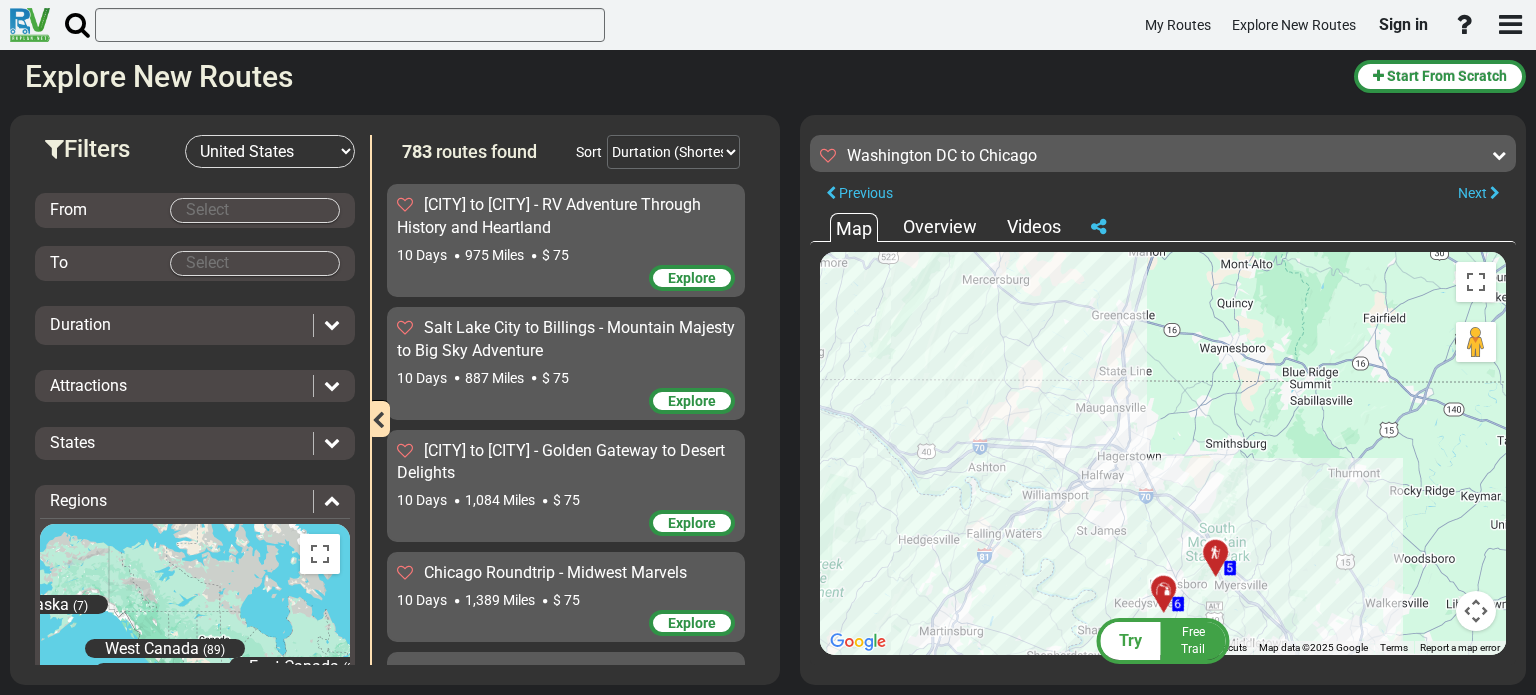 drag, startPoint x: 1120, startPoint y: 535, endPoint x: 958, endPoint y: 534, distance: 162.00308 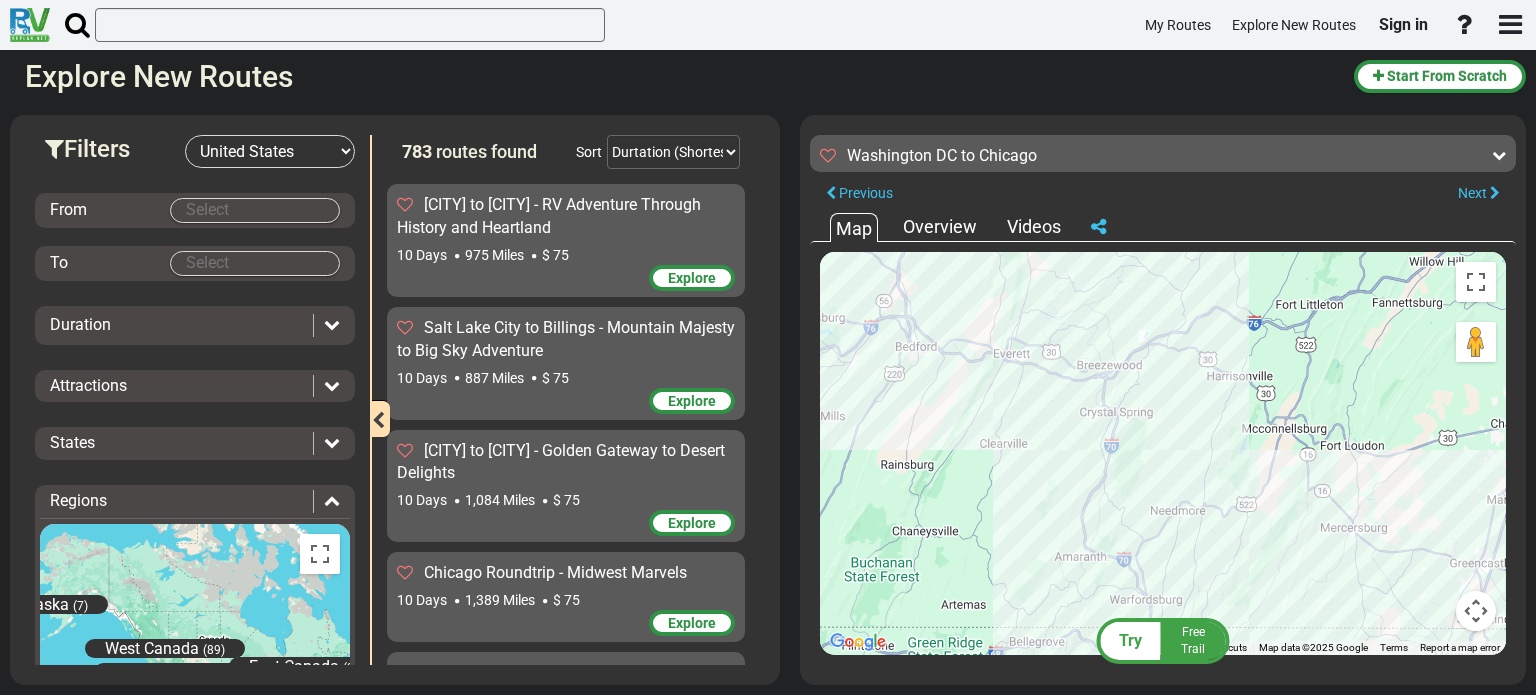 drag, startPoint x: 1091, startPoint y: 372, endPoint x: 955, endPoint y: 329, distance: 142.6359 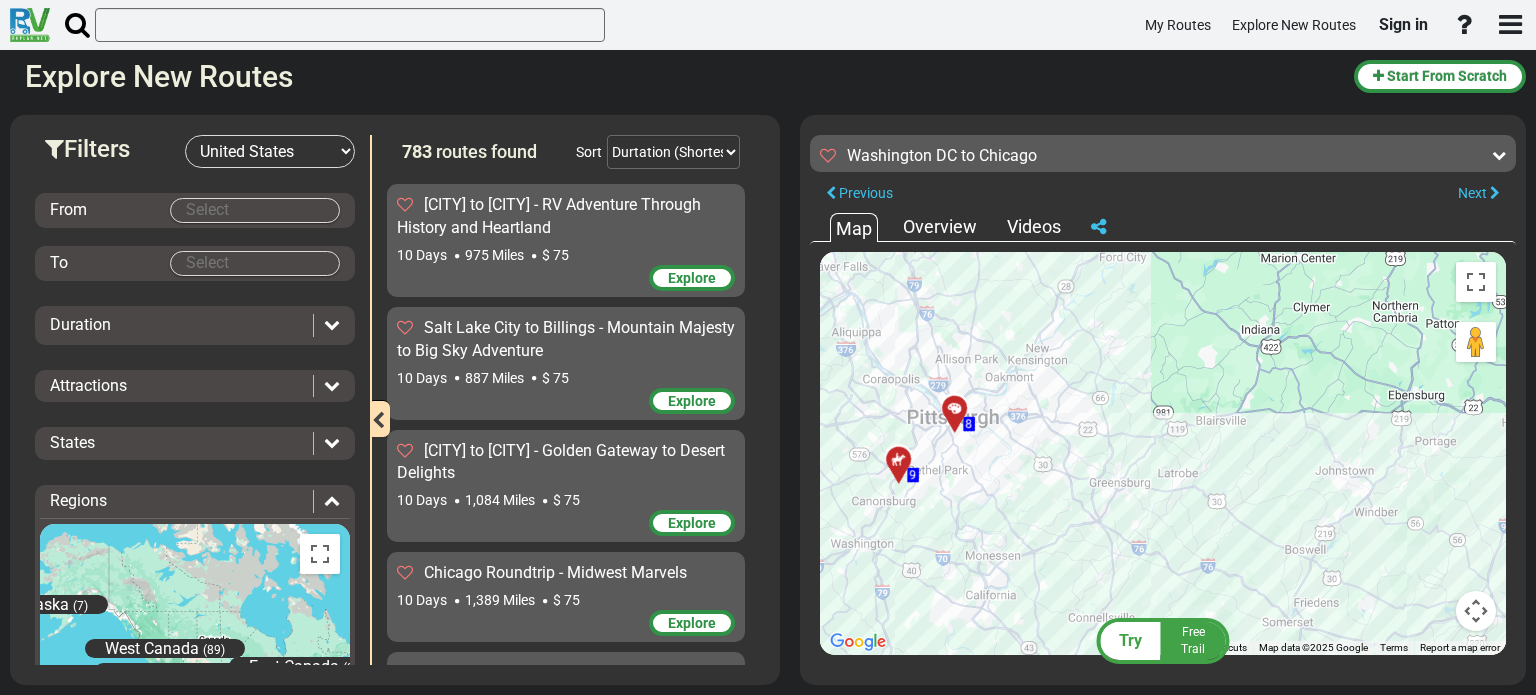 drag, startPoint x: 968, startPoint y: 462, endPoint x: 1348, endPoint y: 655, distance: 426.203 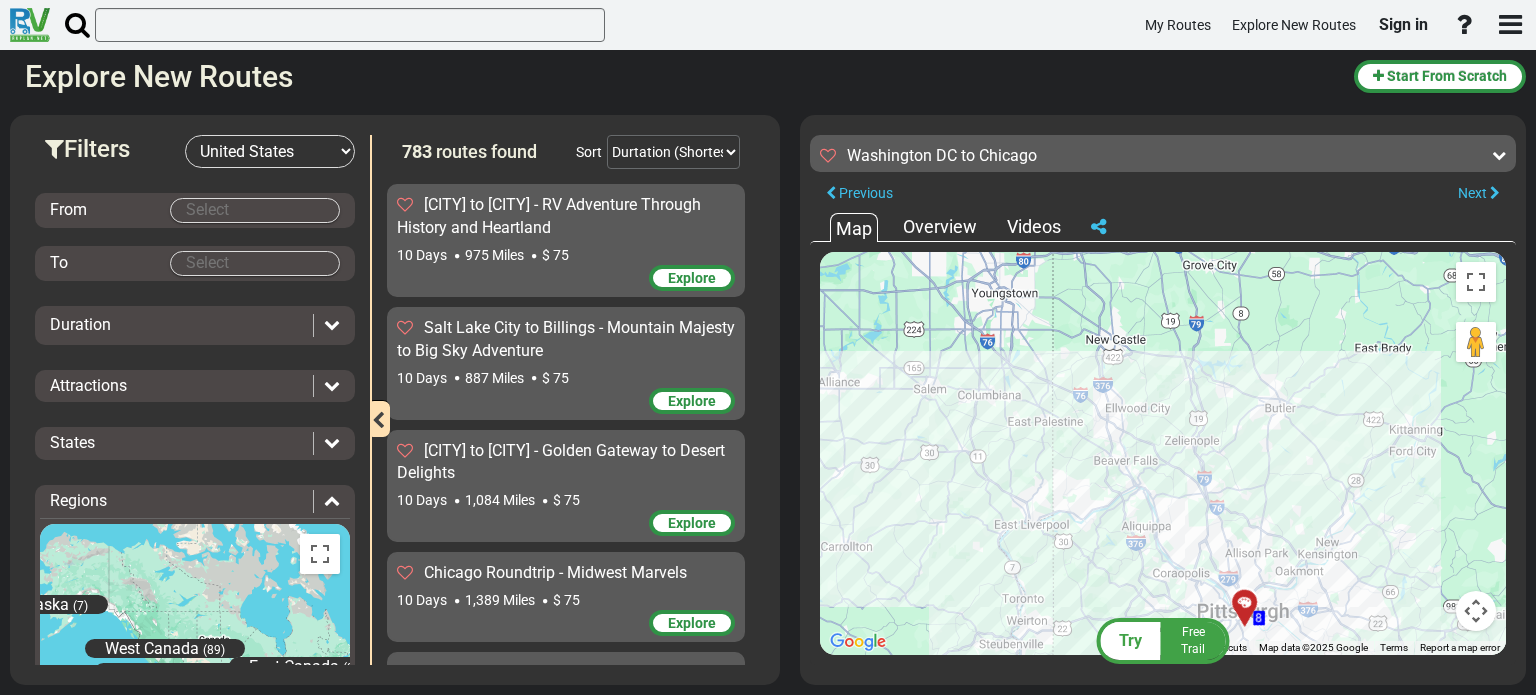 drag, startPoint x: 1069, startPoint y: 422, endPoint x: 1262, endPoint y: 514, distance: 213.80598 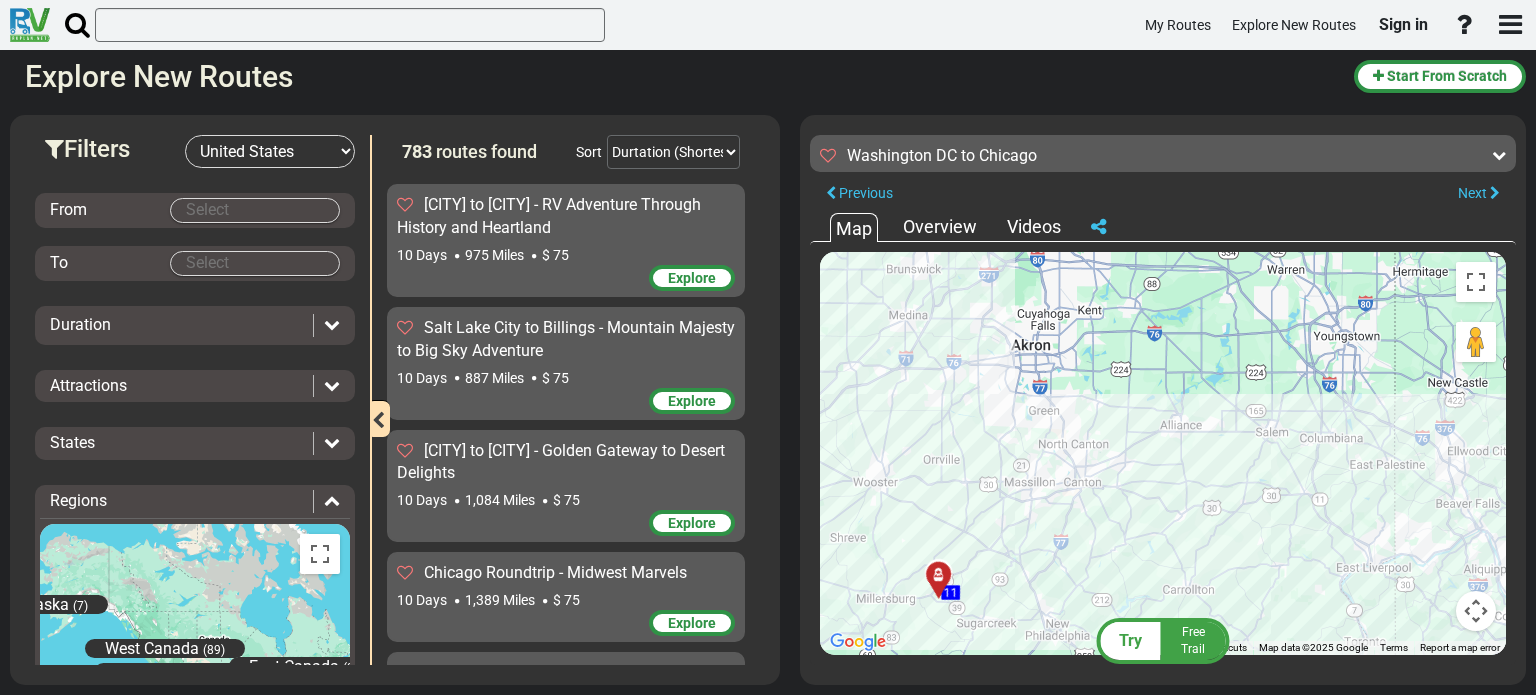 drag, startPoint x: 1036, startPoint y: 483, endPoint x: 1380, endPoint y: 528, distance: 346.93082 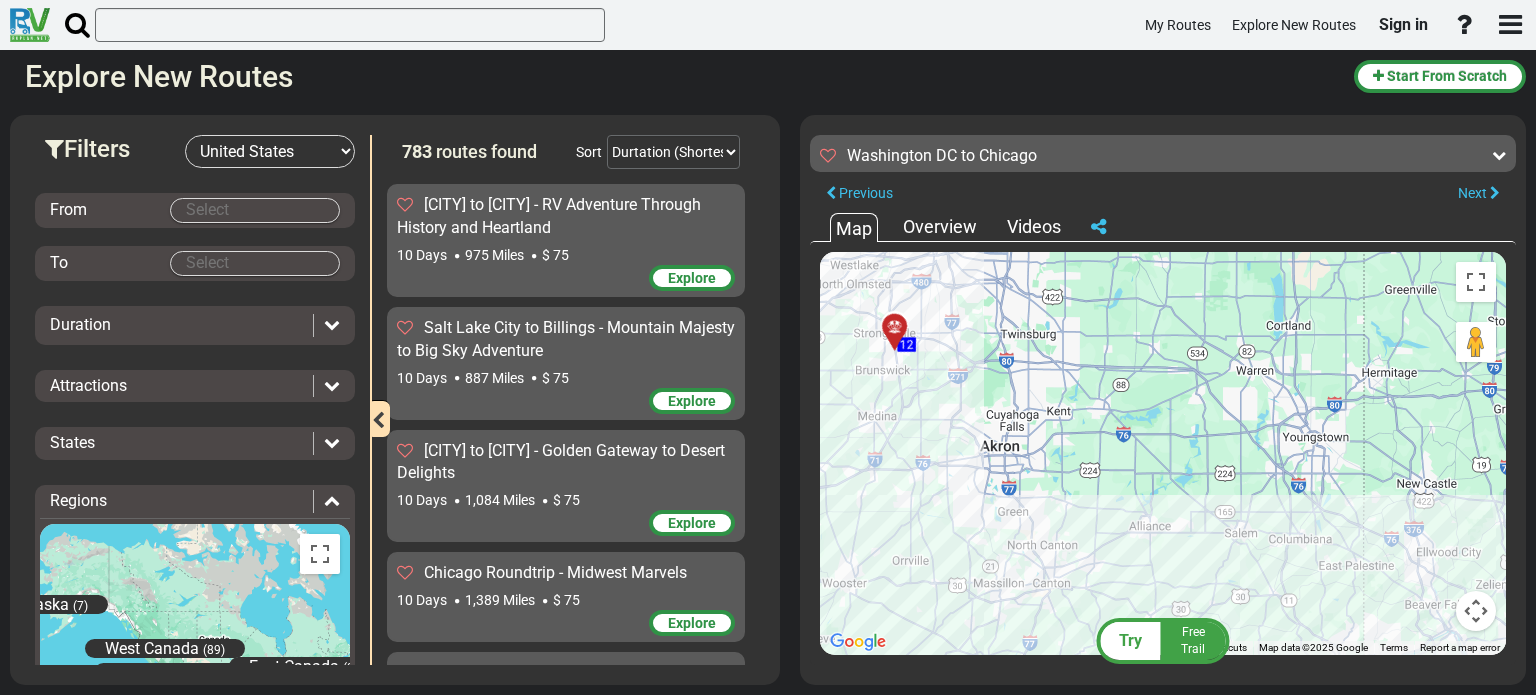 drag, startPoint x: 996, startPoint y: 542, endPoint x: 935, endPoint y: 618, distance: 97.45255 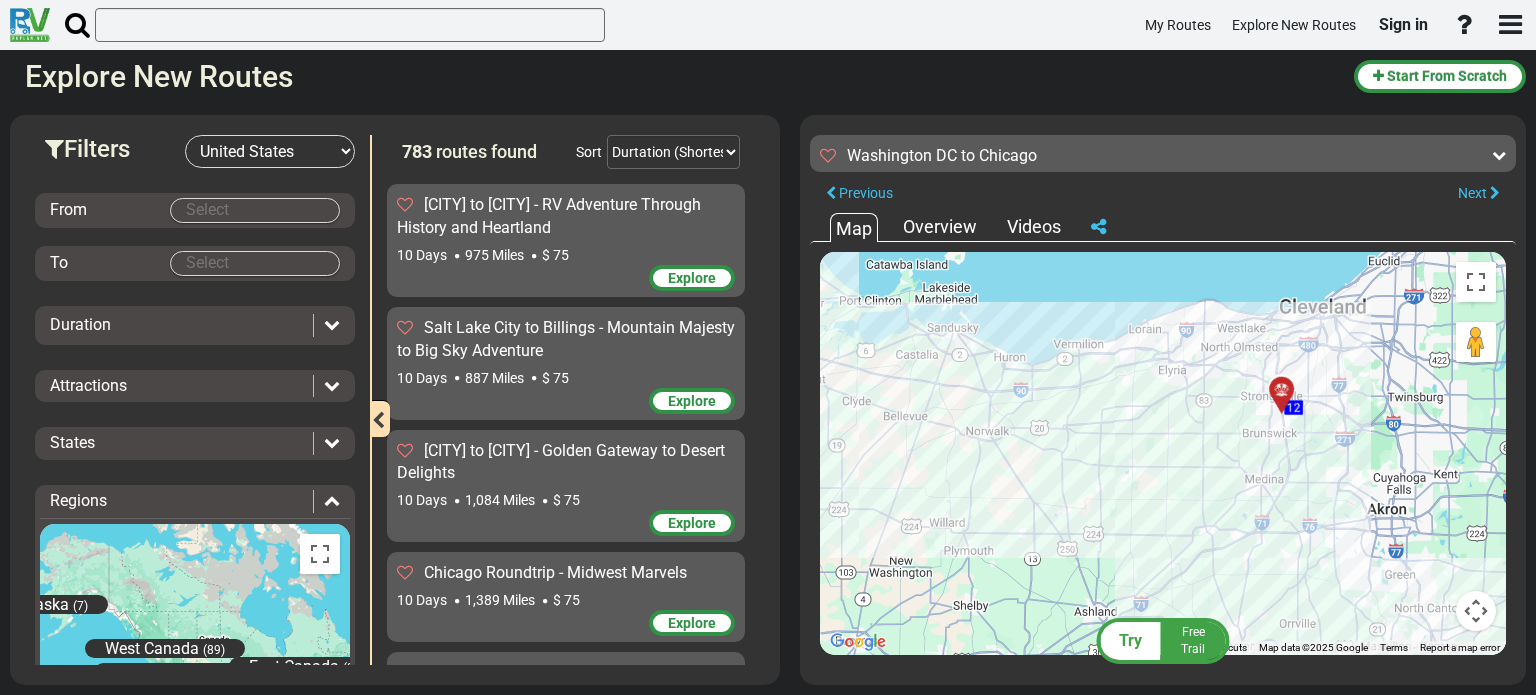 drag, startPoint x: 932, startPoint y: 486, endPoint x: 1333, endPoint y: 535, distance: 403.98267 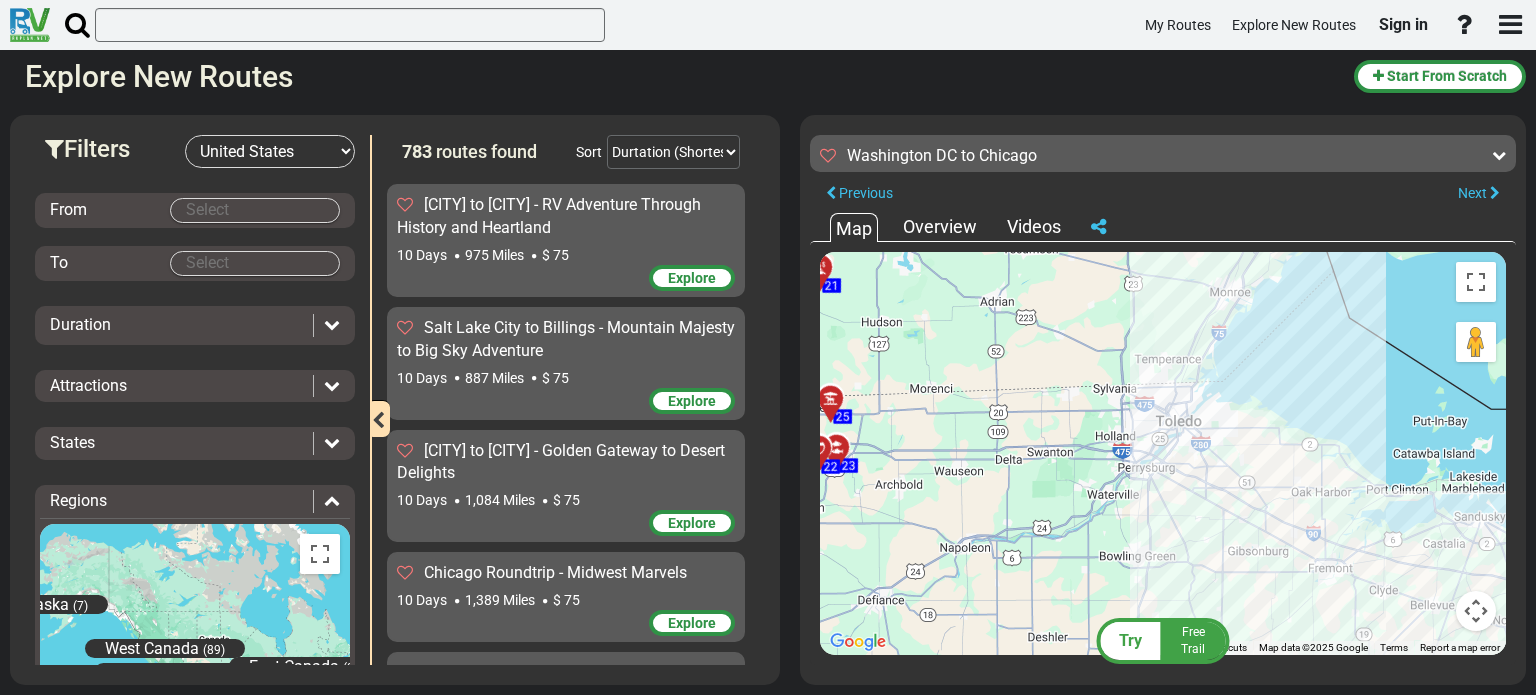 drag, startPoint x: 1005, startPoint y: 470, endPoint x: 1533, endPoint y: 661, distance: 561.4846 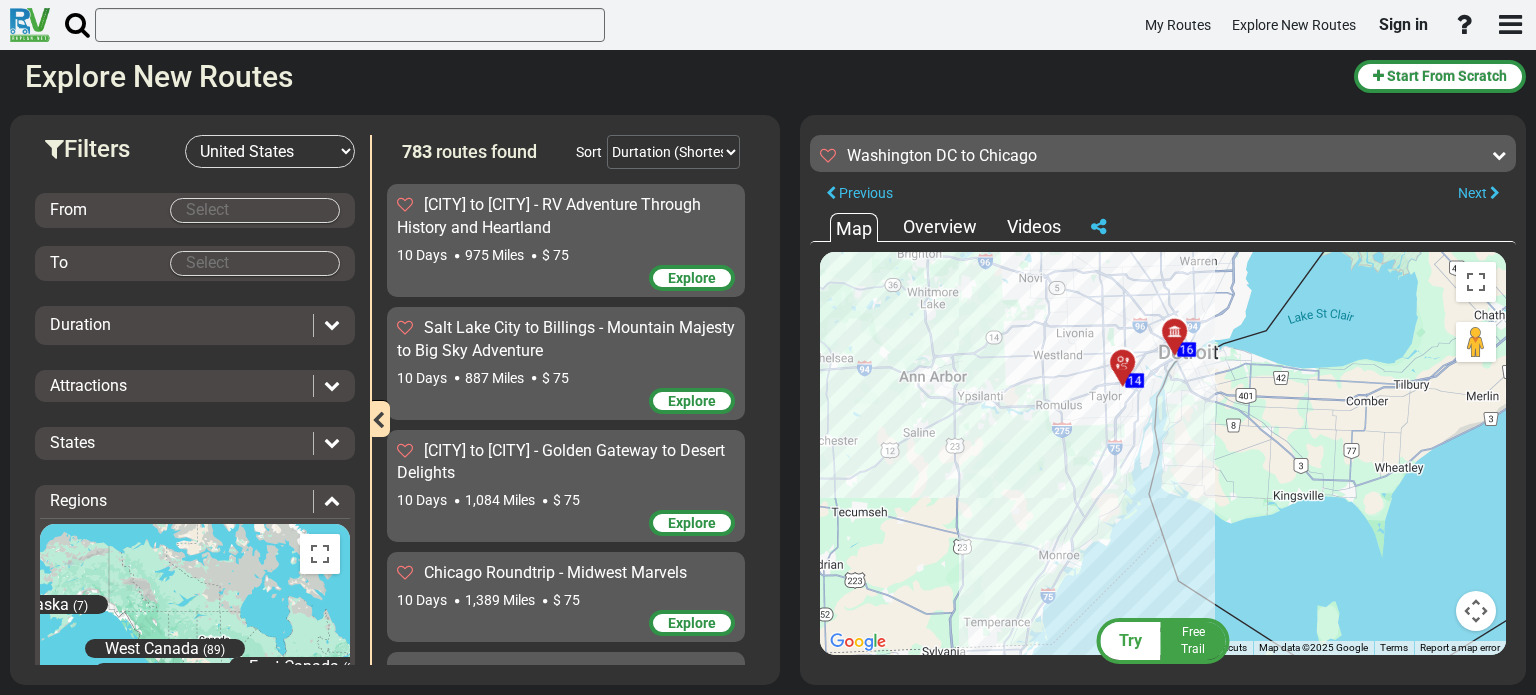 drag, startPoint x: 1254, startPoint y: 448, endPoint x: 1066, endPoint y: 719, distance: 329.8257 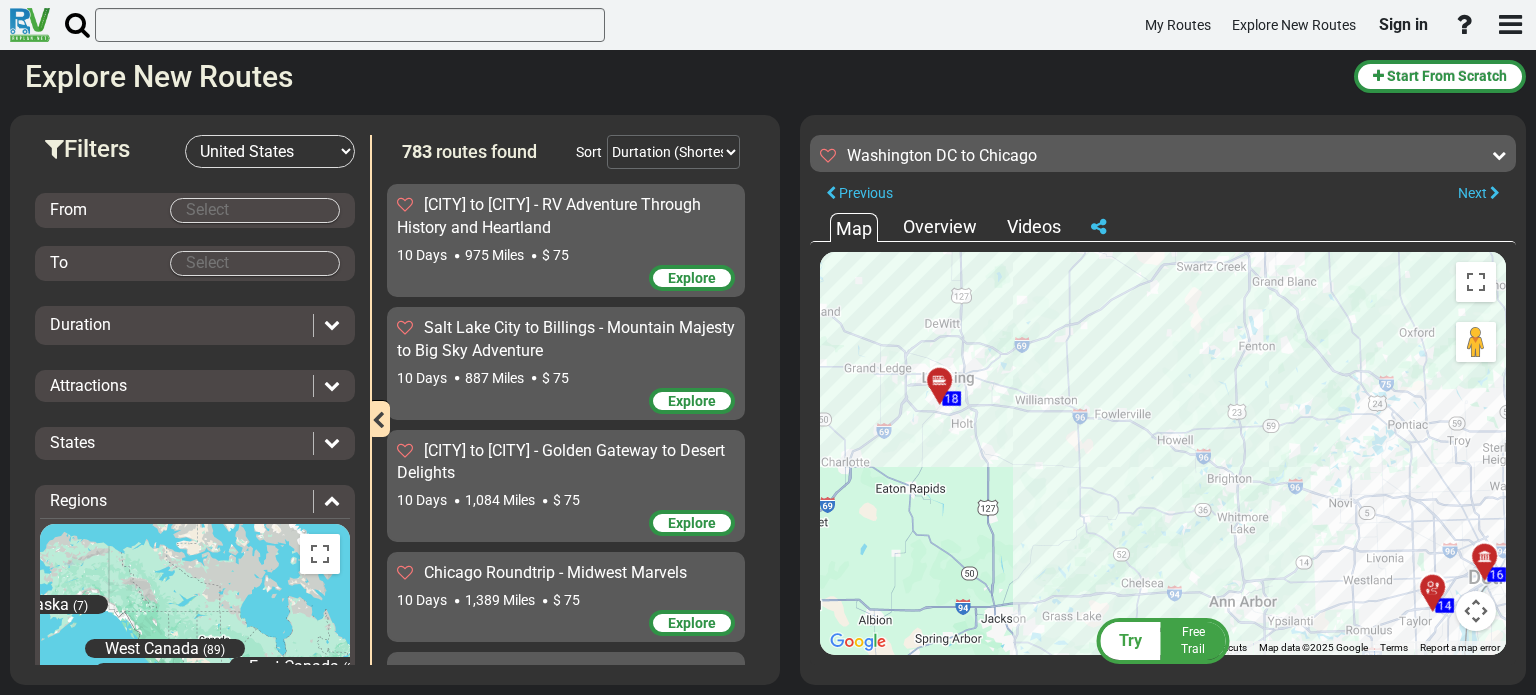 drag, startPoint x: 1208, startPoint y: 441, endPoint x: 1535, endPoint y: 657, distance: 391.89923 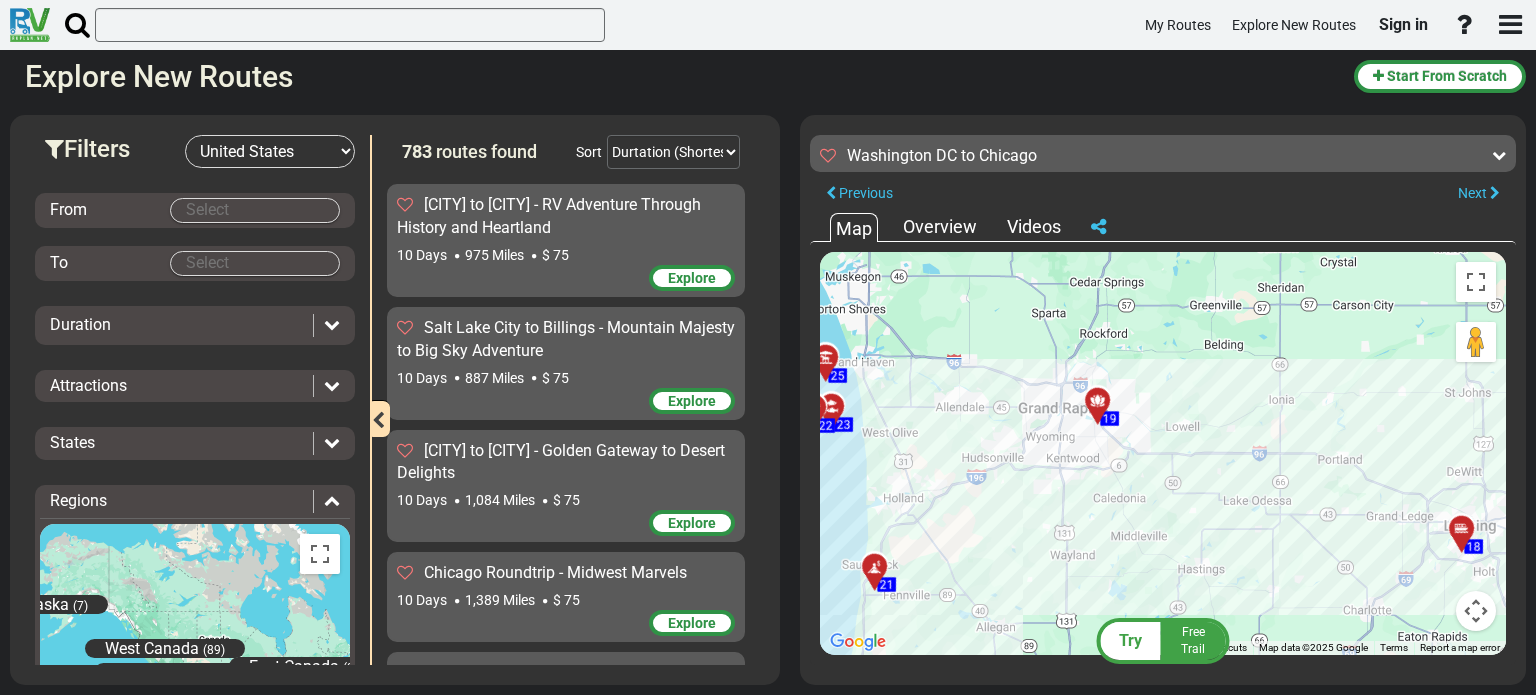 drag, startPoint x: 1012, startPoint y: 501, endPoint x: 1525, endPoint y: 655, distance: 535.61646 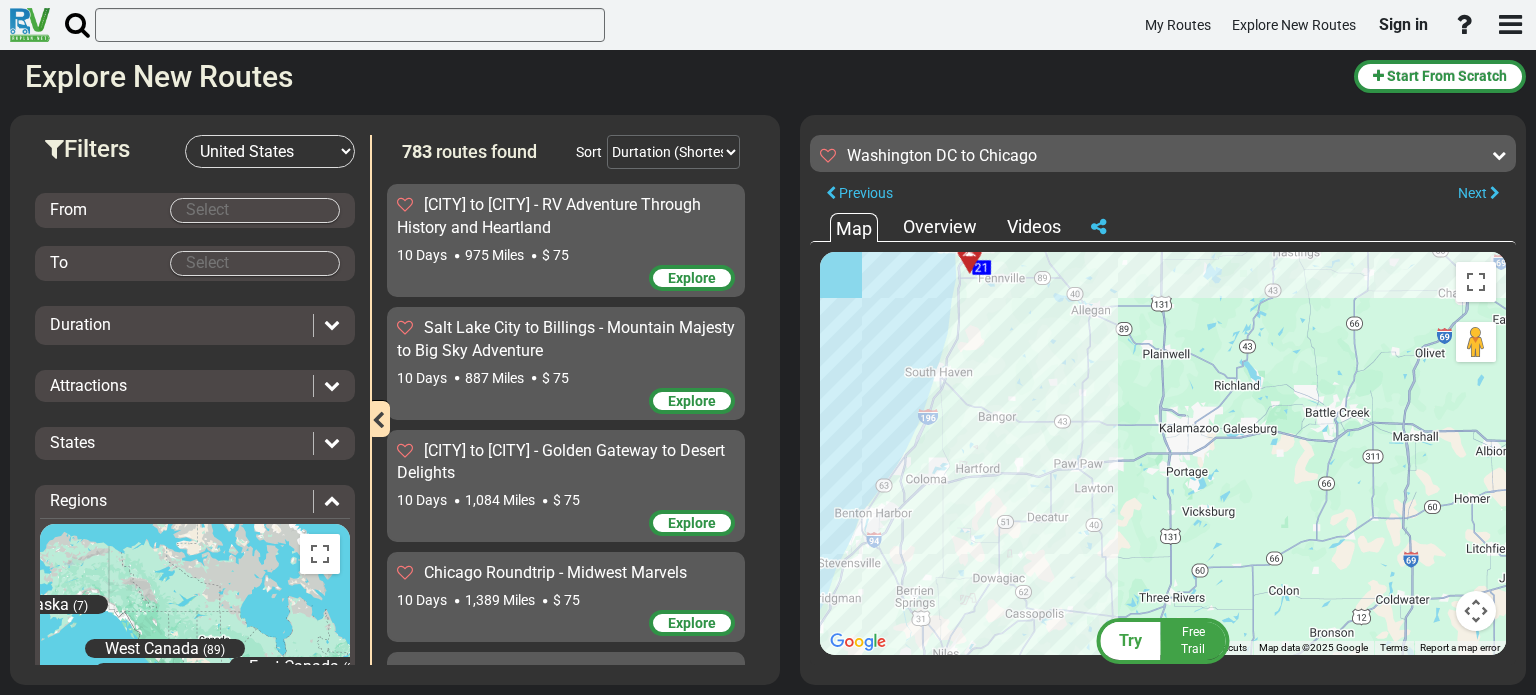 drag, startPoint x: 941, startPoint y: 570, endPoint x: 1039, endPoint y: 245, distance: 339.45398 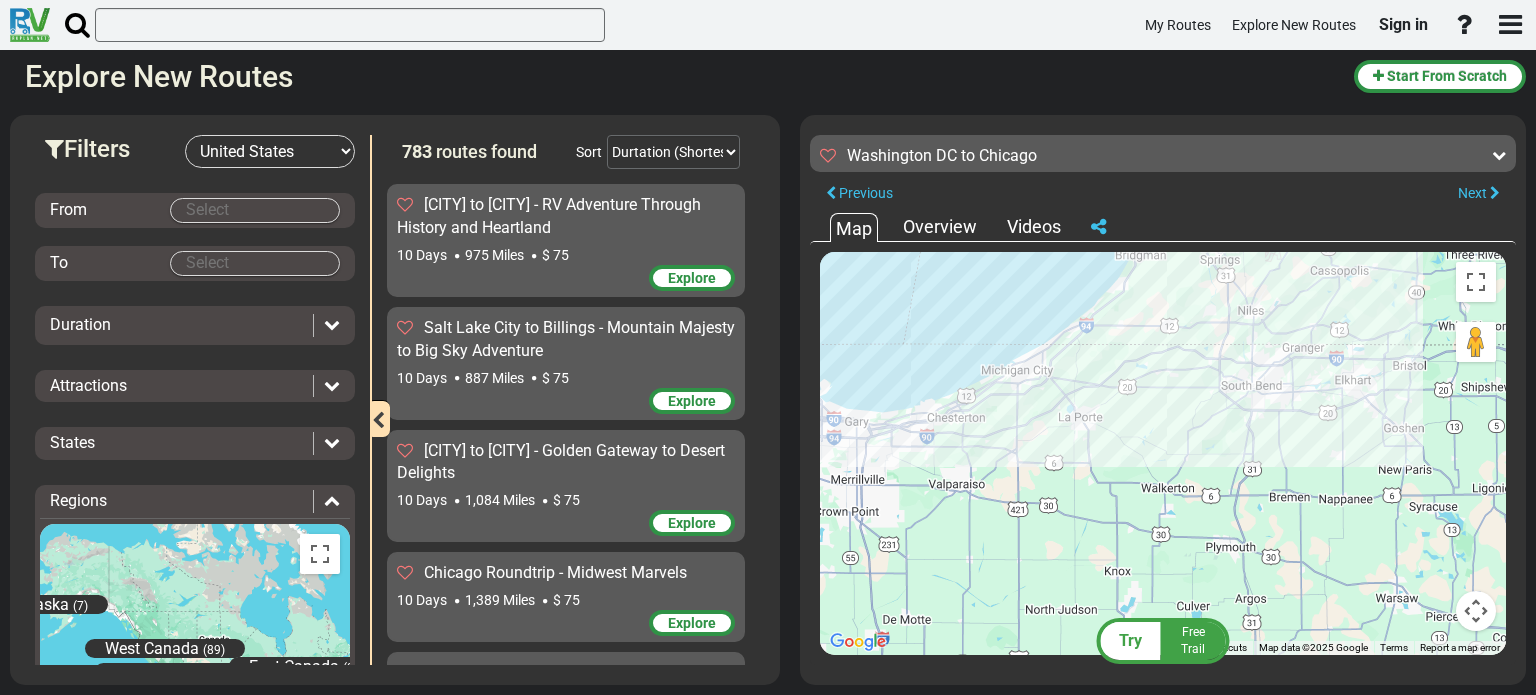 drag, startPoint x: 963, startPoint y: 523, endPoint x: 1251, endPoint y: 247, distance: 398.8985 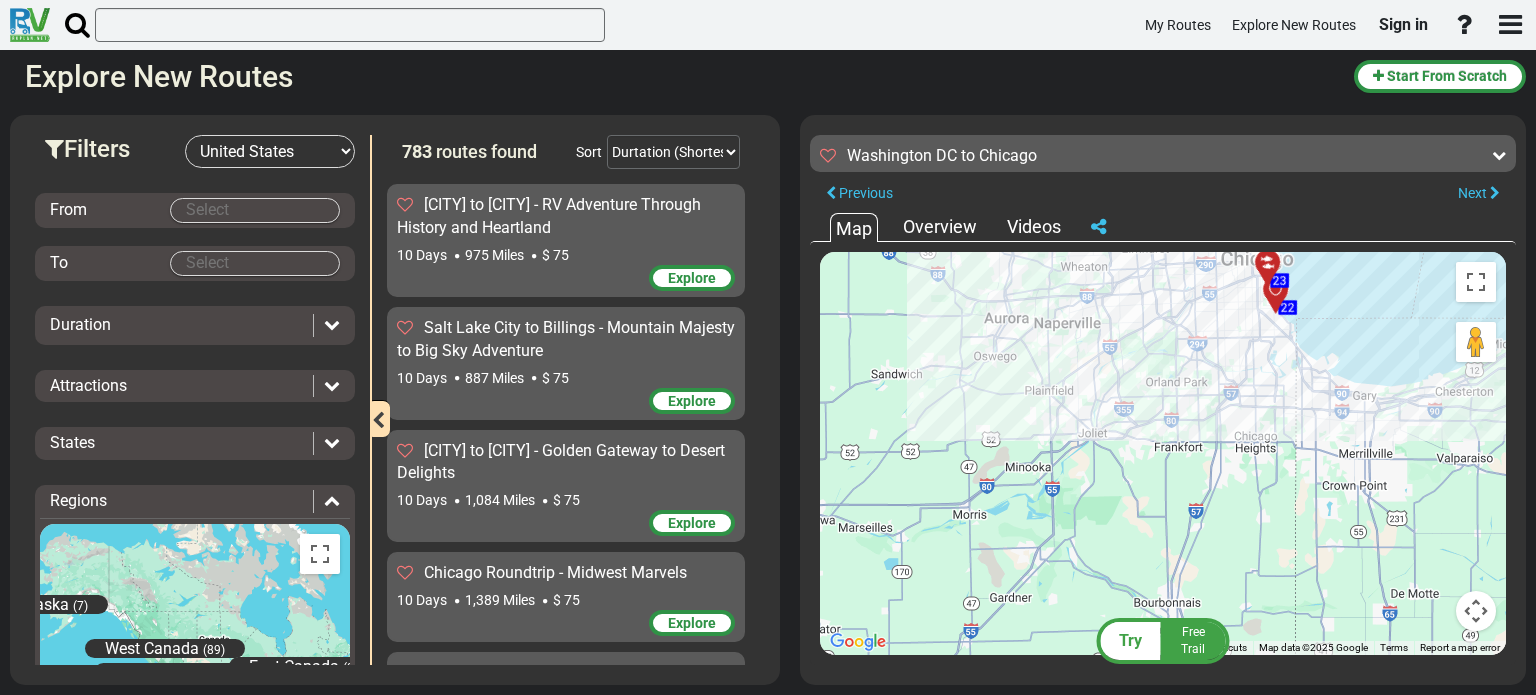 drag, startPoint x: 947, startPoint y: 427, endPoint x: 1446, endPoint y: 423, distance: 499.01602 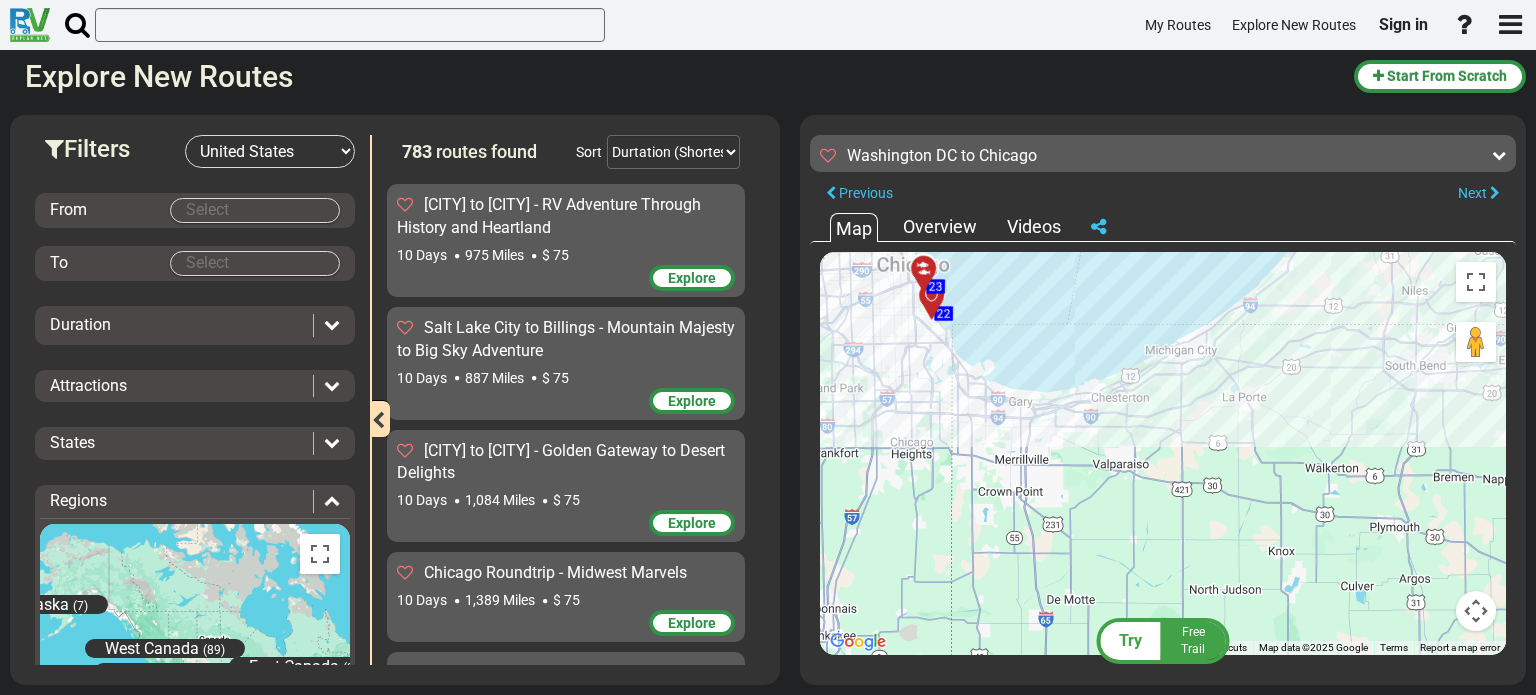 drag, startPoint x: 1216, startPoint y: 393, endPoint x: 858, endPoint y: 397, distance: 358.02234 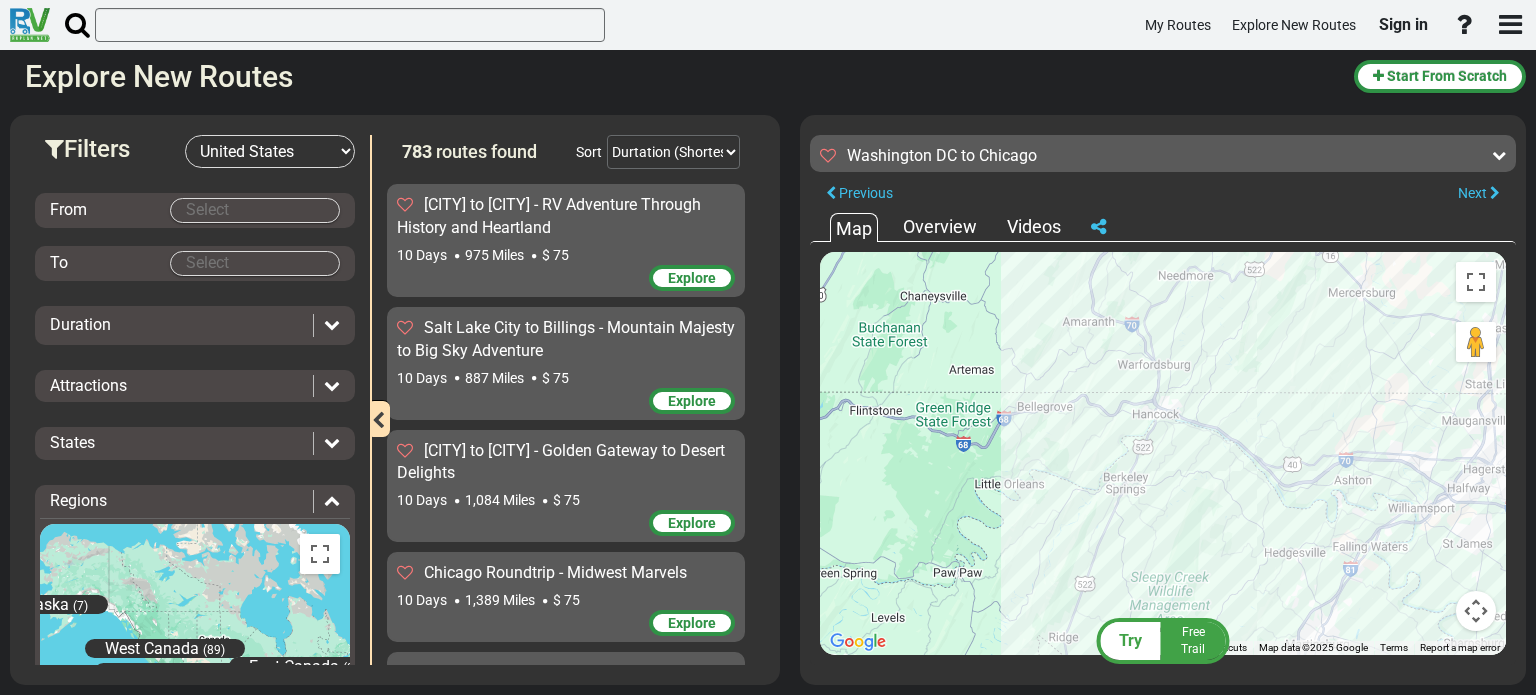 drag, startPoint x: 1006, startPoint y: 425, endPoint x: 1197, endPoint y: 461, distance: 194.36307 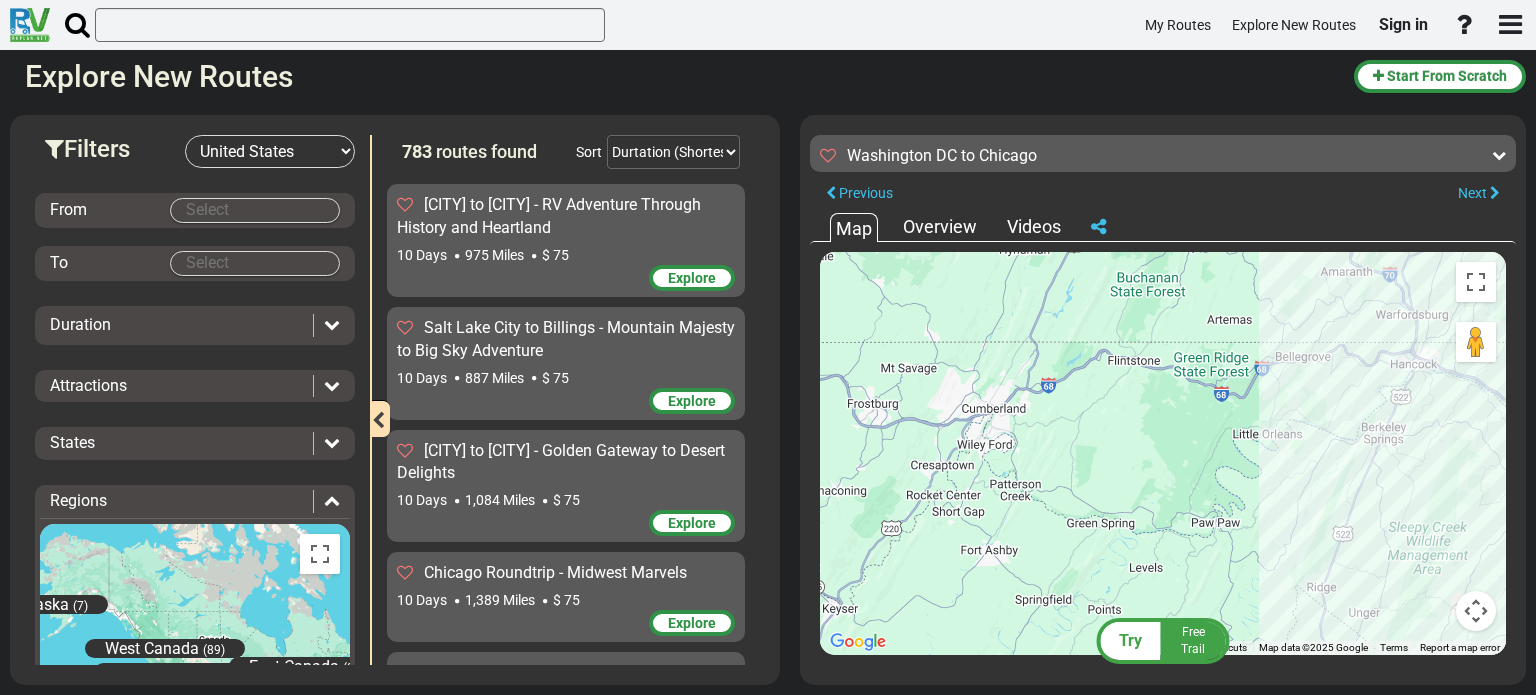 drag, startPoint x: 946, startPoint y: 412, endPoint x: 1211, endPoint y: 357, distance: 270.64737 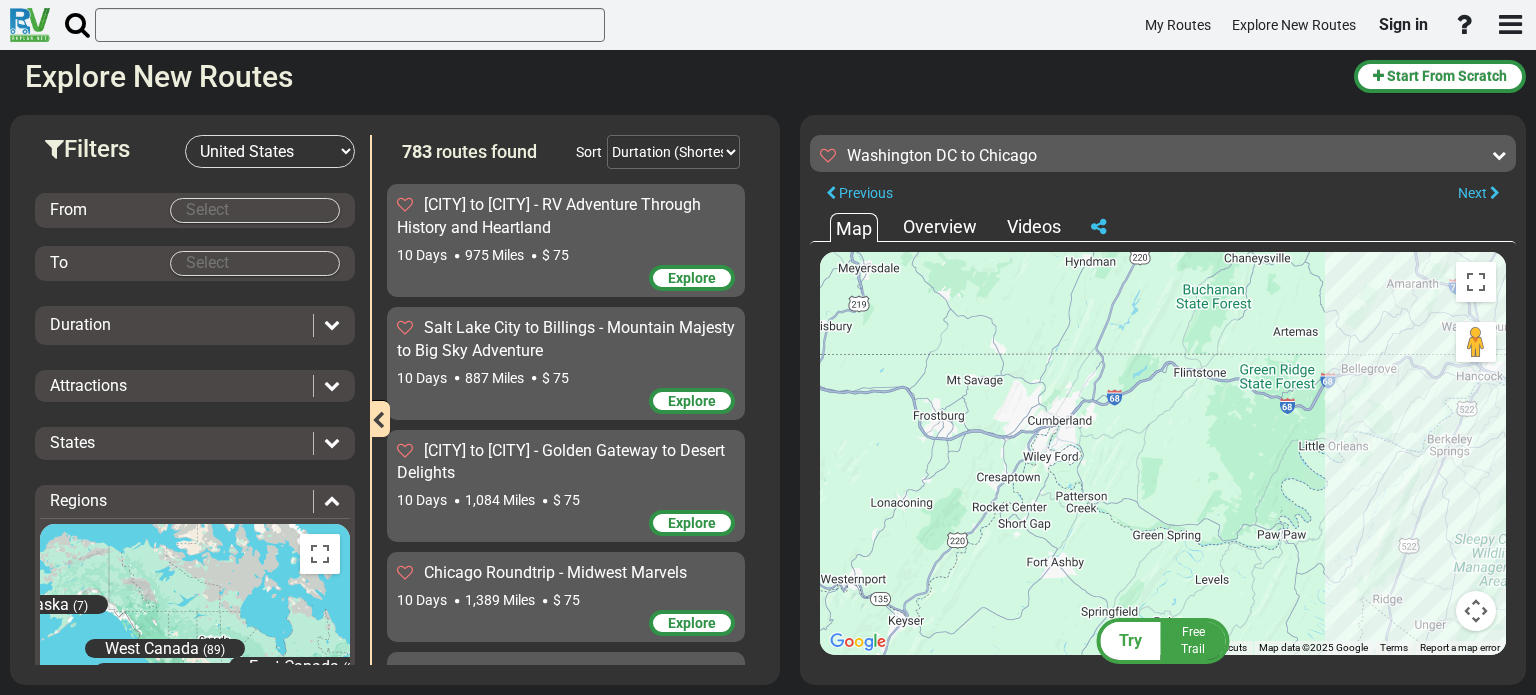 drag, startPoint x: 1038, startPoint y: 419, endPoint x: 1082, endPoint y: 439, distance: 48.332184 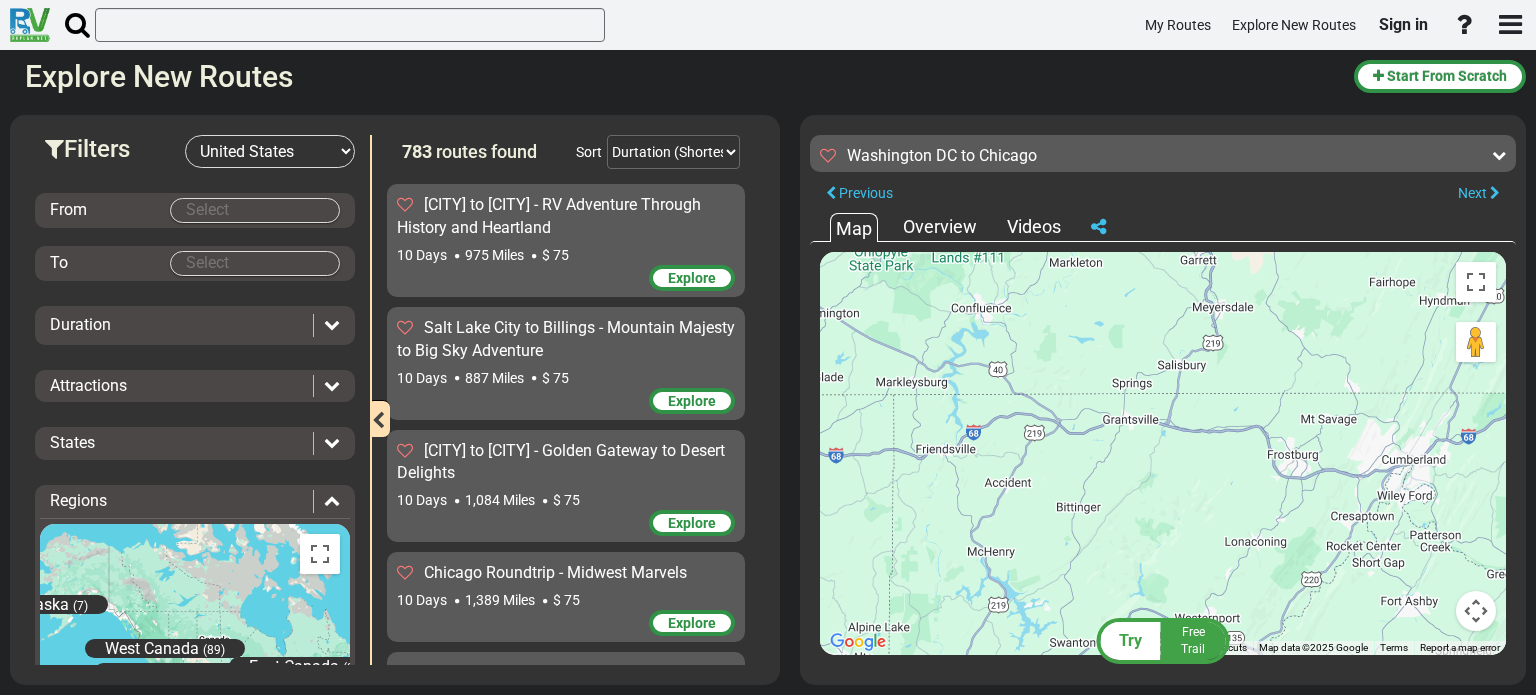 drag, startPoint x: 1040, startPoint y: 461, endPoint x: 1332, endPoint y: 475, distance: 292.33542 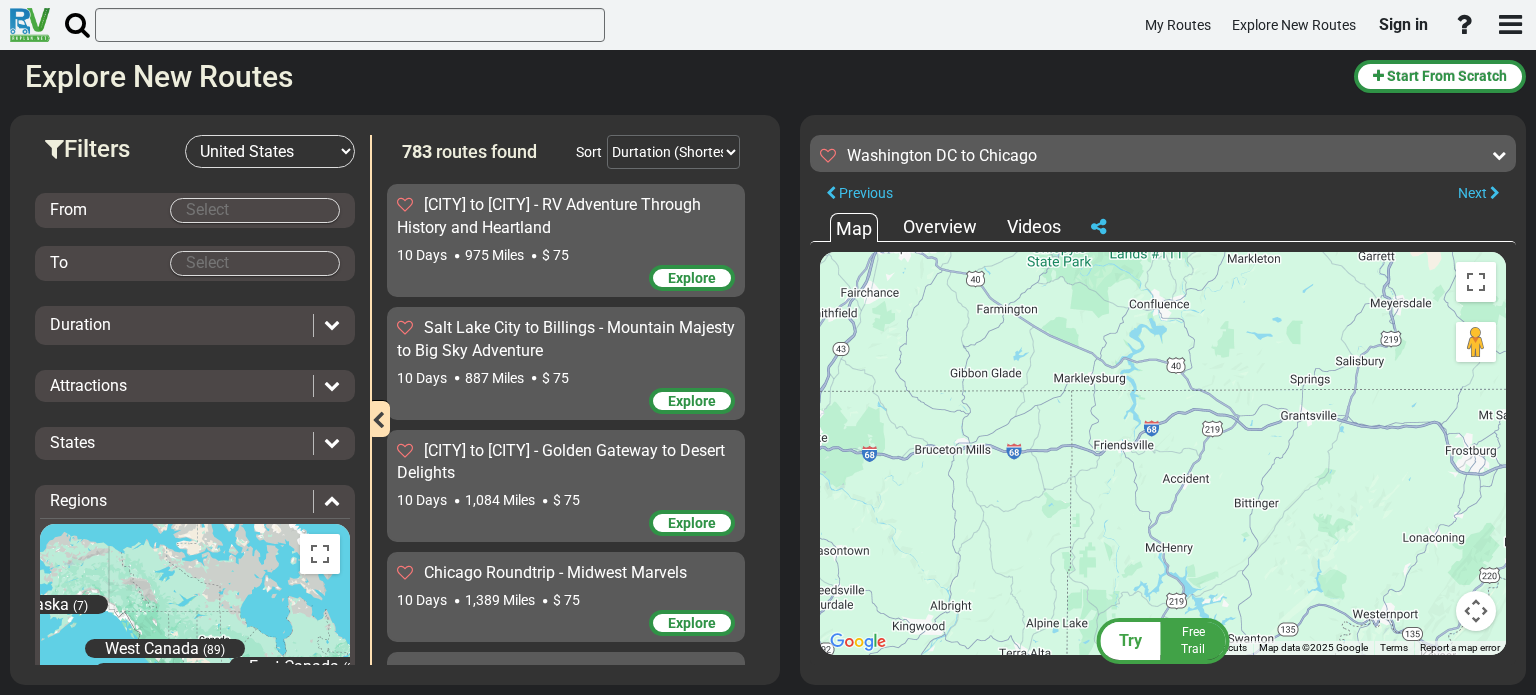 drag, startPoint x: 1056, startPoint y: 453, endPoint x: 1234, endPoint y: 449, distance: 178.04494 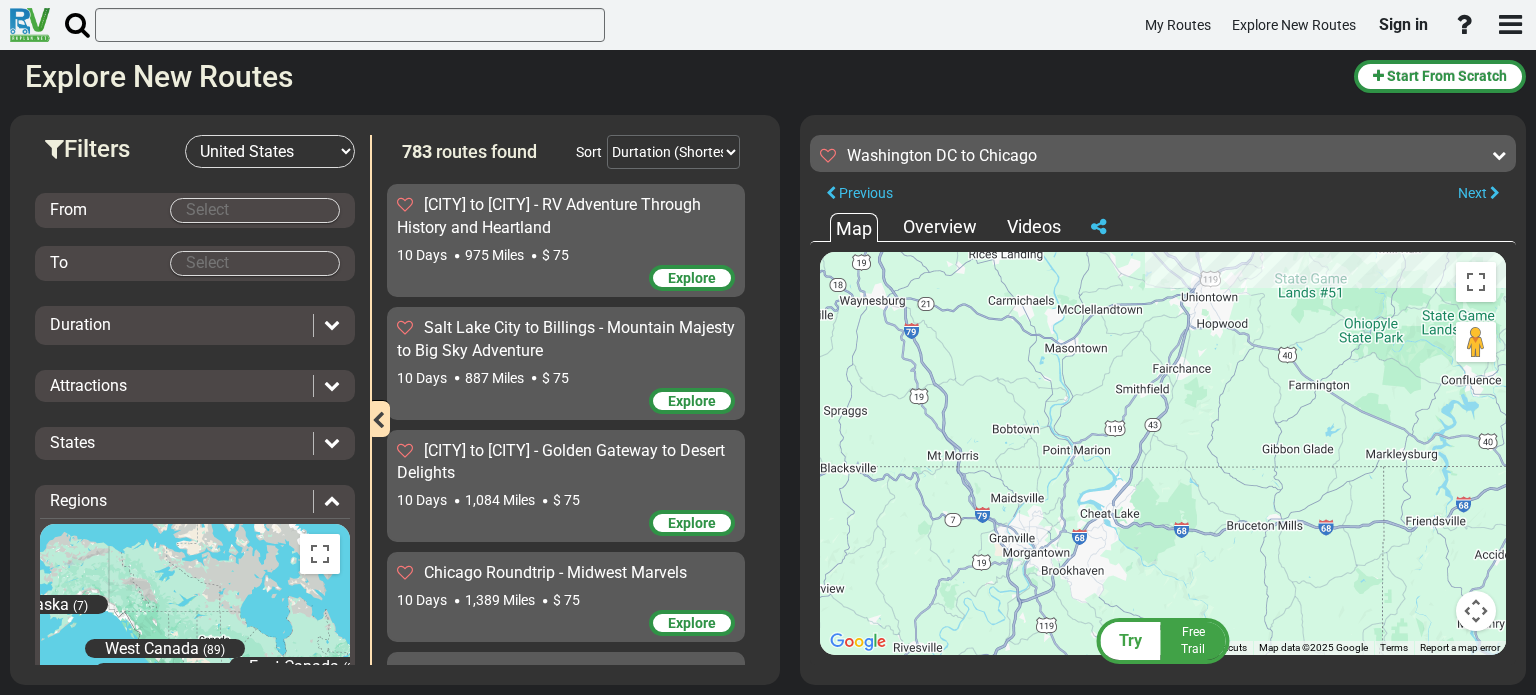 drag, startPoint x: 932, startPoint y: 419, endPoint x: 1252, endPoint y: 499, distance: 329.84845 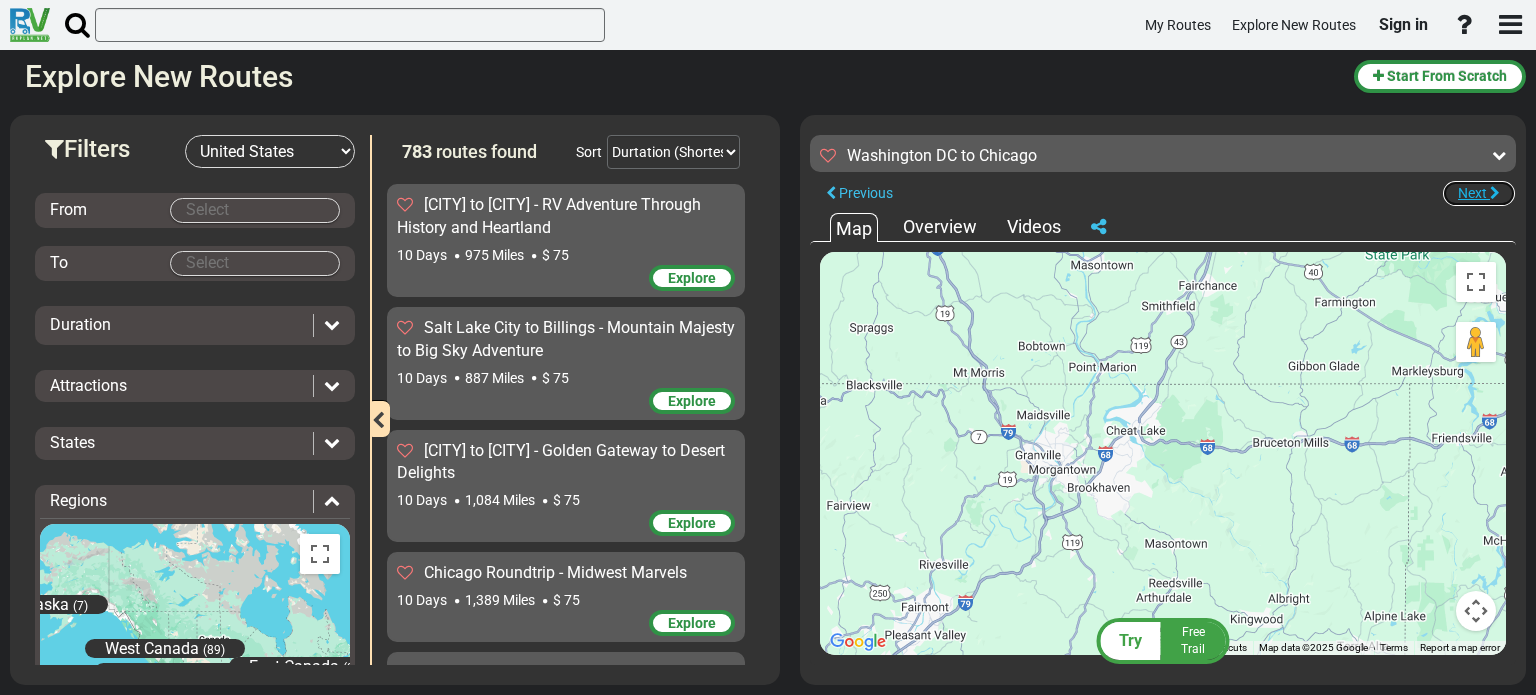 click at bounding box center [1495, 193] 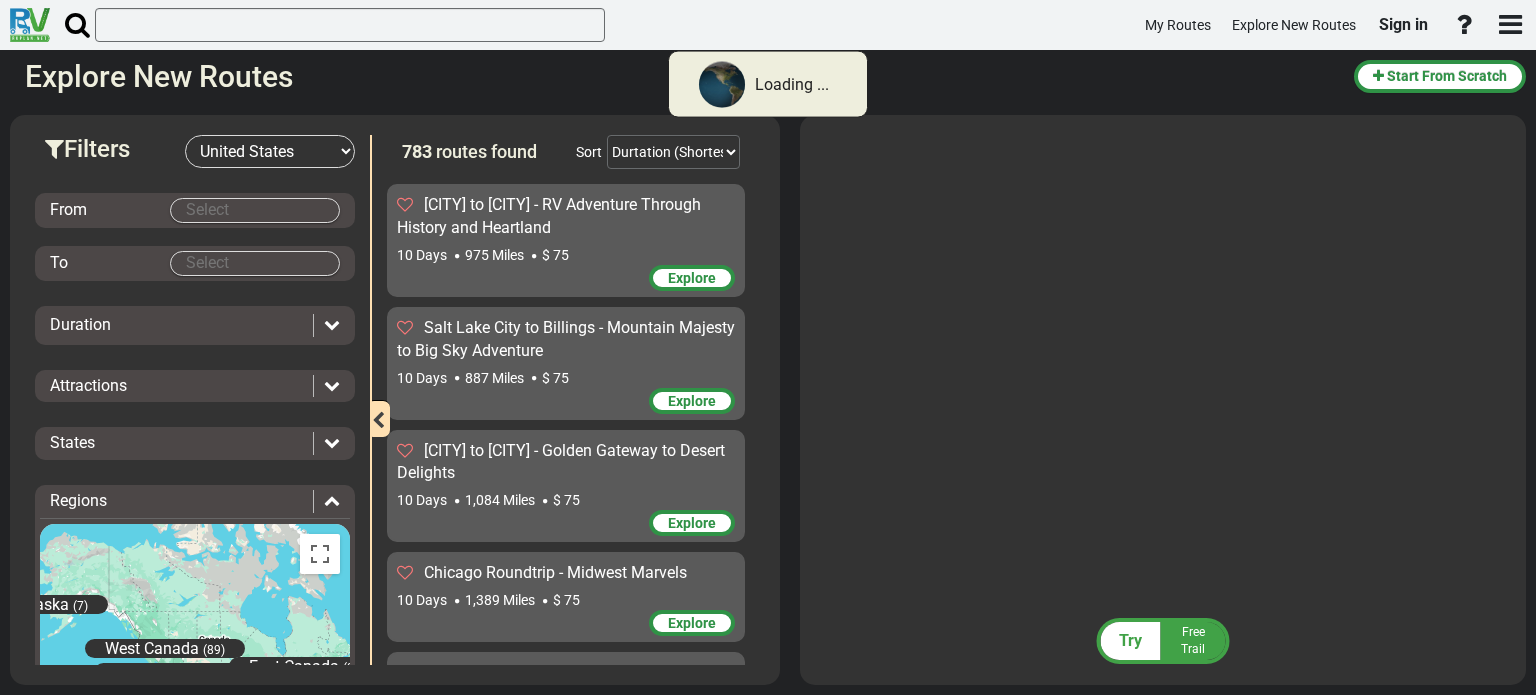 scroll, scrollTop: 12124, scrollLeft: 0, axis: vertical 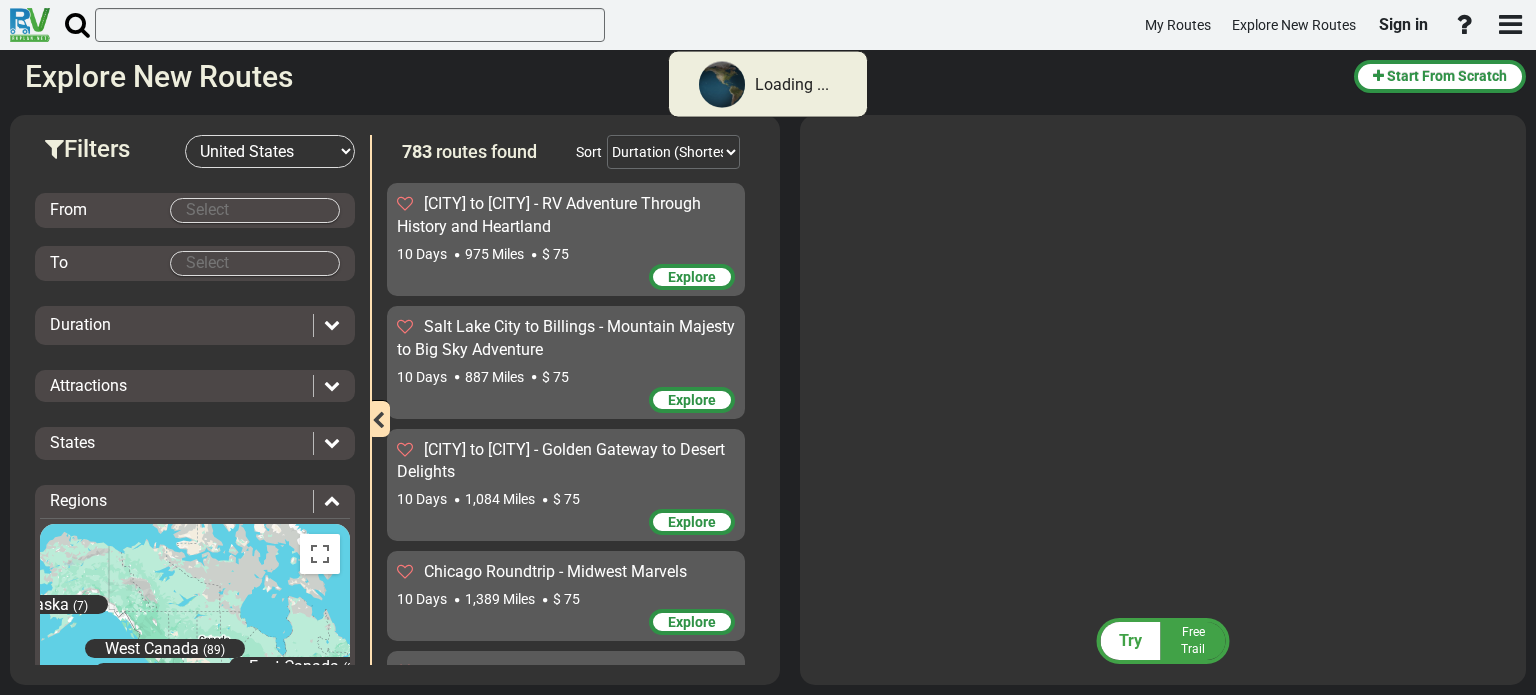 drag, startPoint x: 37, startPoint y: 3, endPoint x: 888, endPoint y: 261, distance: 889.2497 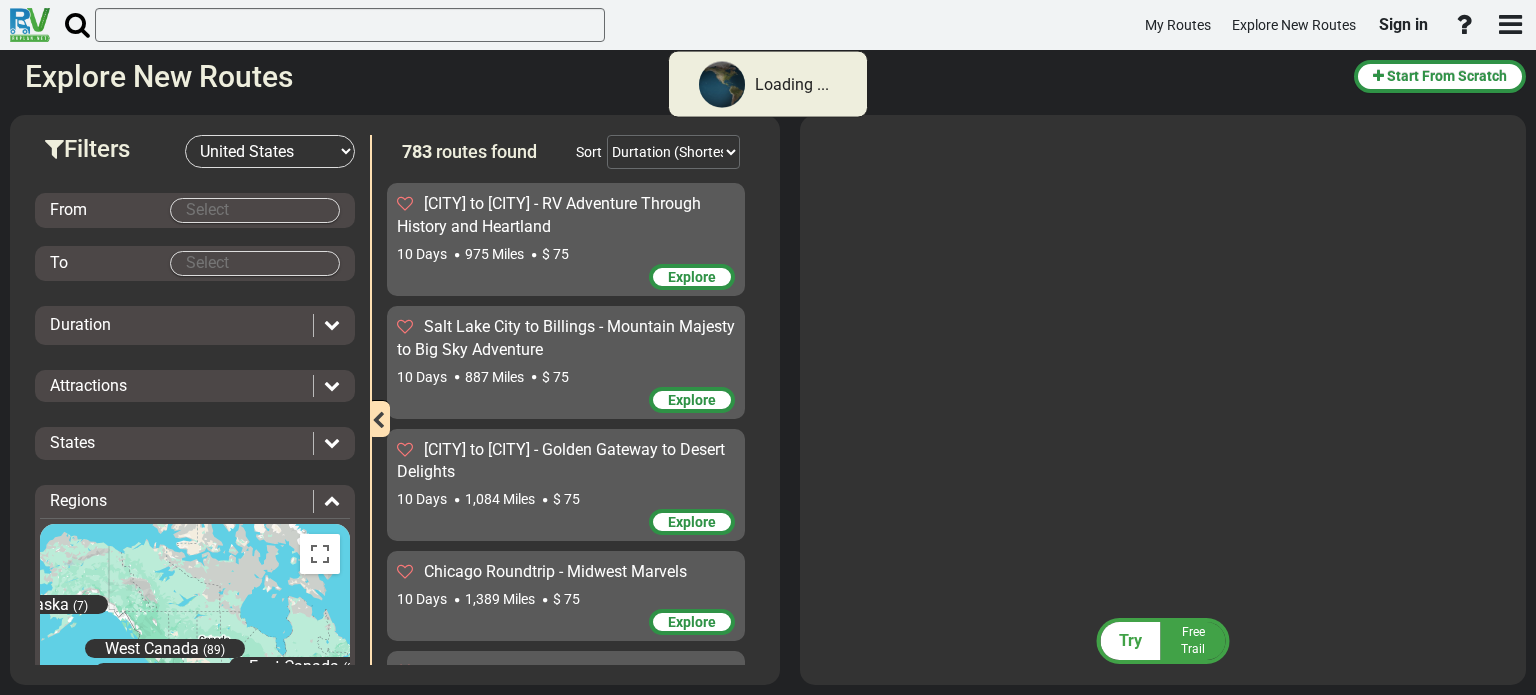 click on "Try
Free
Trail
Km
Next" at bounding box center (1163, 395) 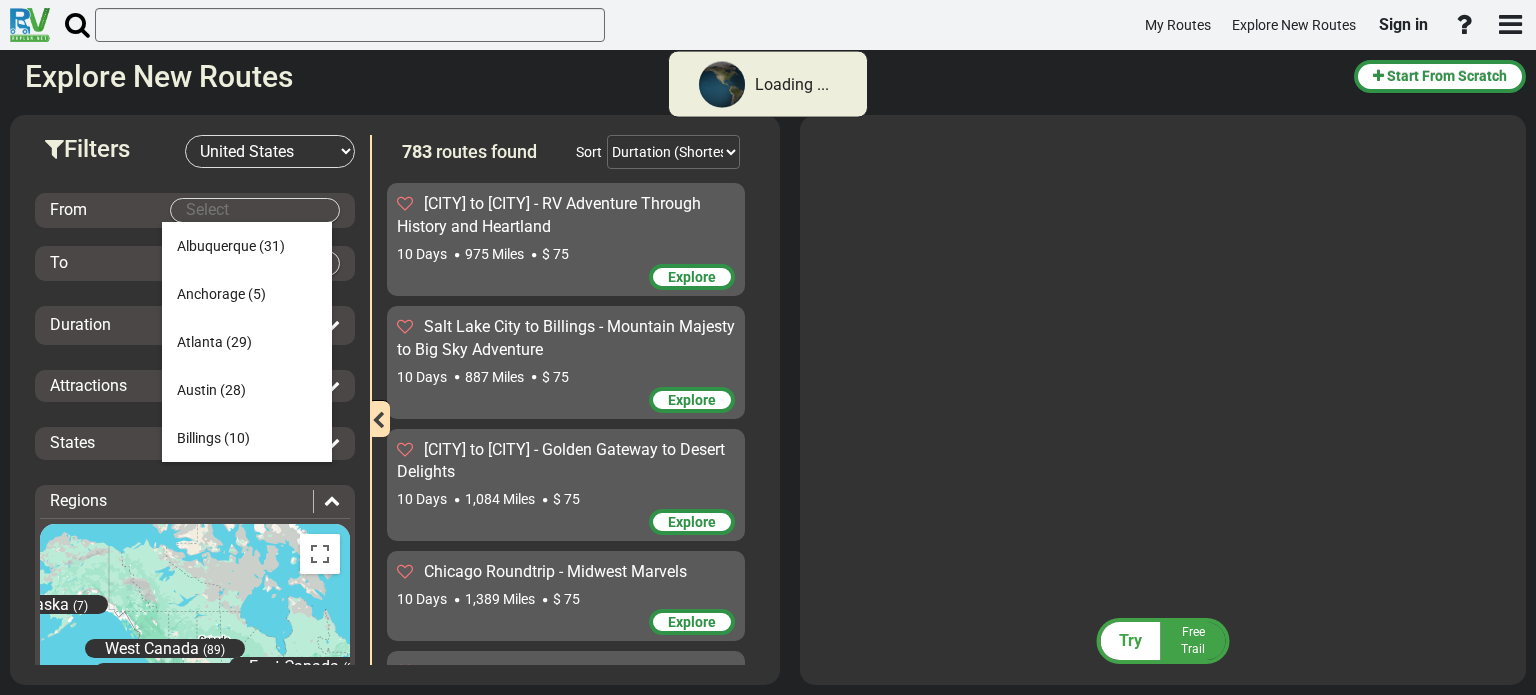 click on "Loading ...
My Routes
Explore New Routes
Sign in
× Name" at bounding box center [768, 347] 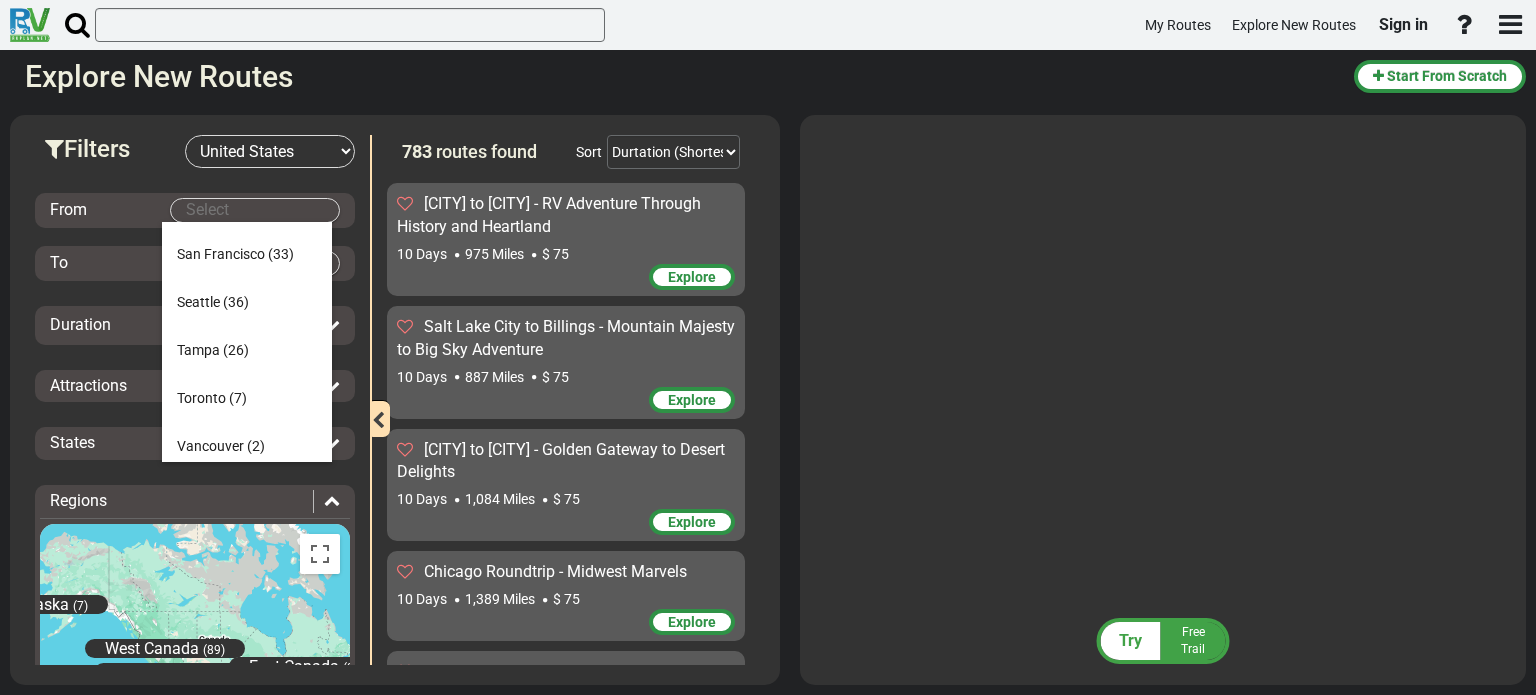 scroll, scrollTop: 1536, scrollLeft: 0, axis: vertical 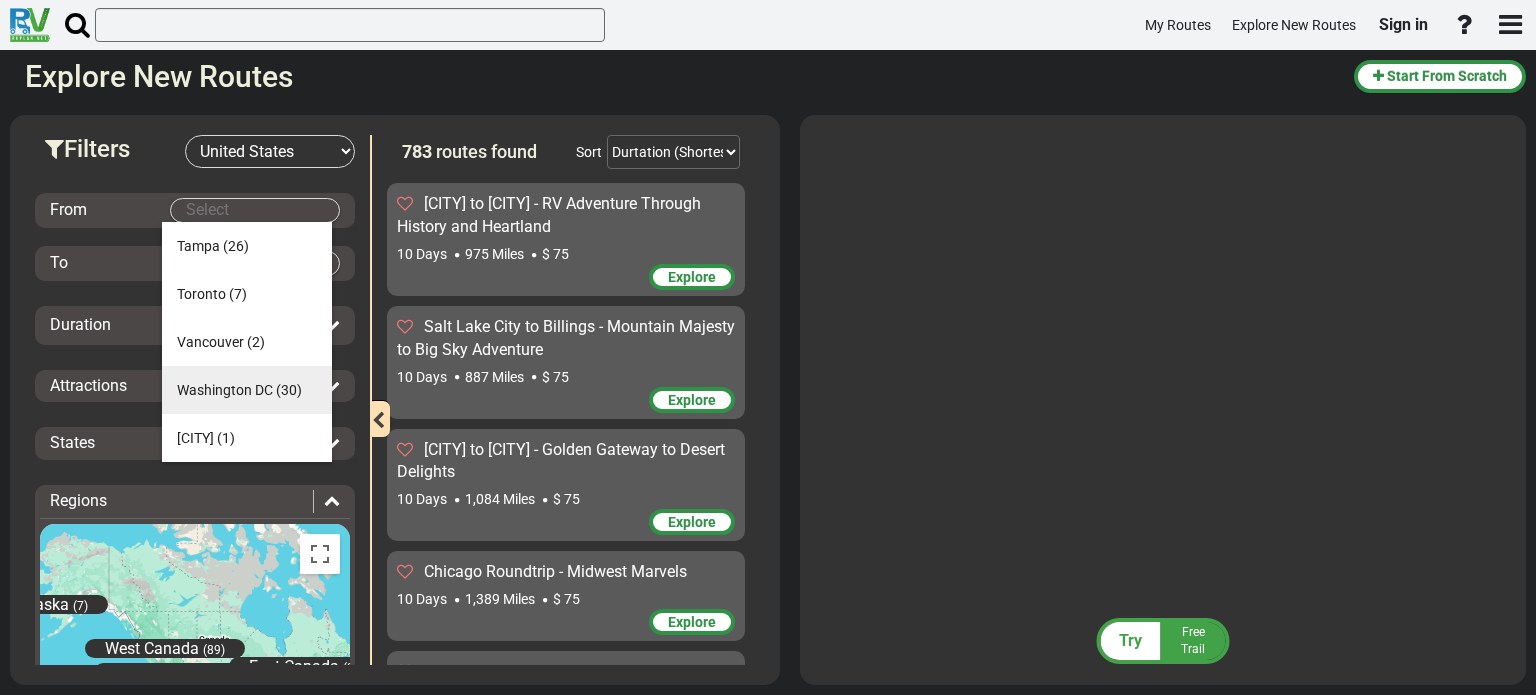 click on "Washington DC" at bounding box center (225, 390) 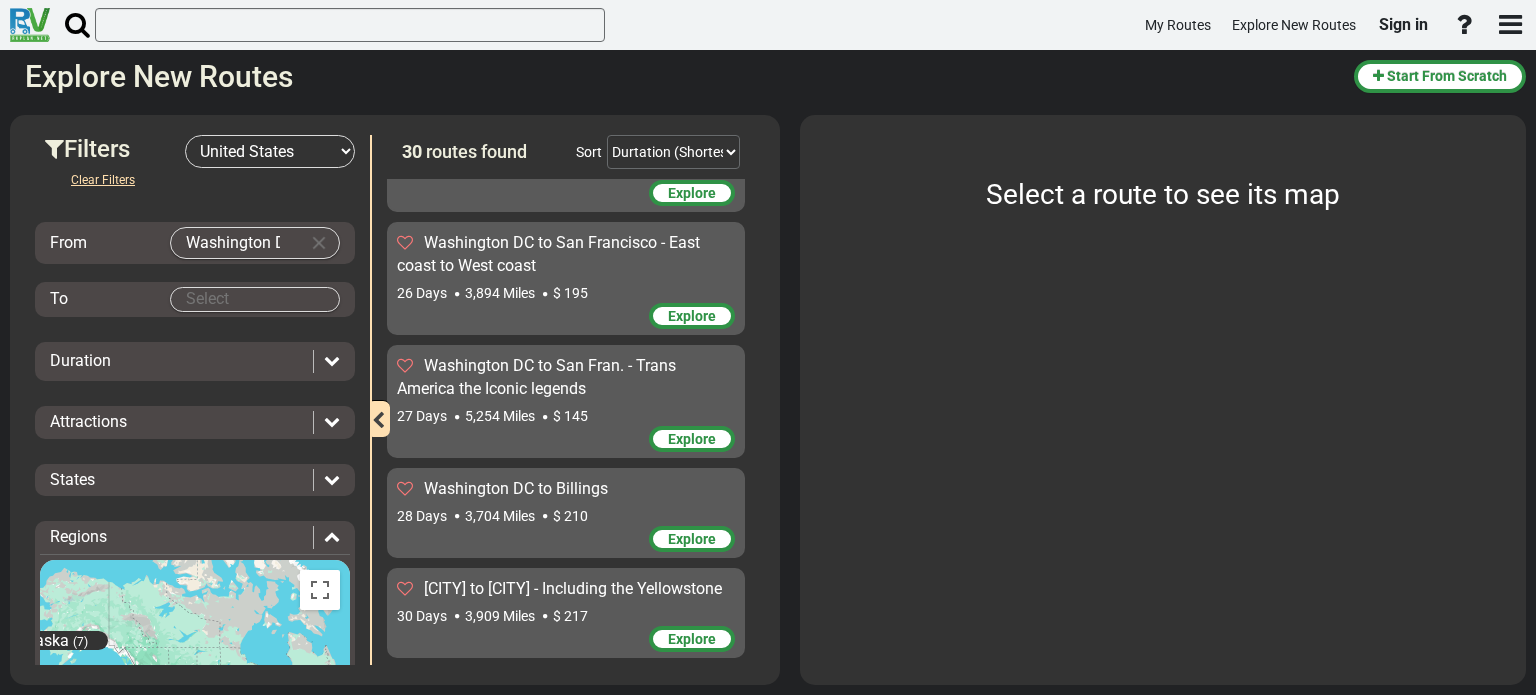 scroll, scrollTop: 2892, scrollLeft: 0, axis: vertical 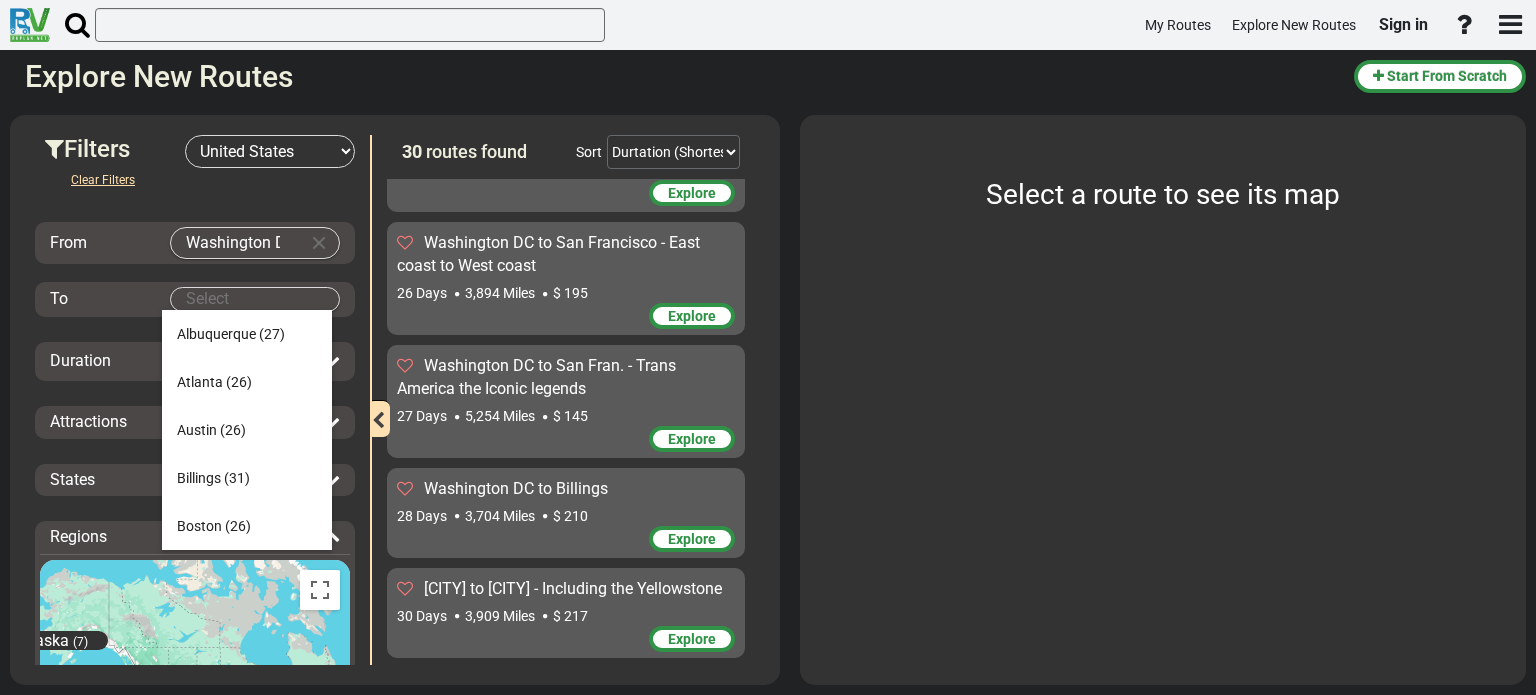 click on "My Routes
Explore New Routes
Sign in
×" at bounding box center (768, 347) 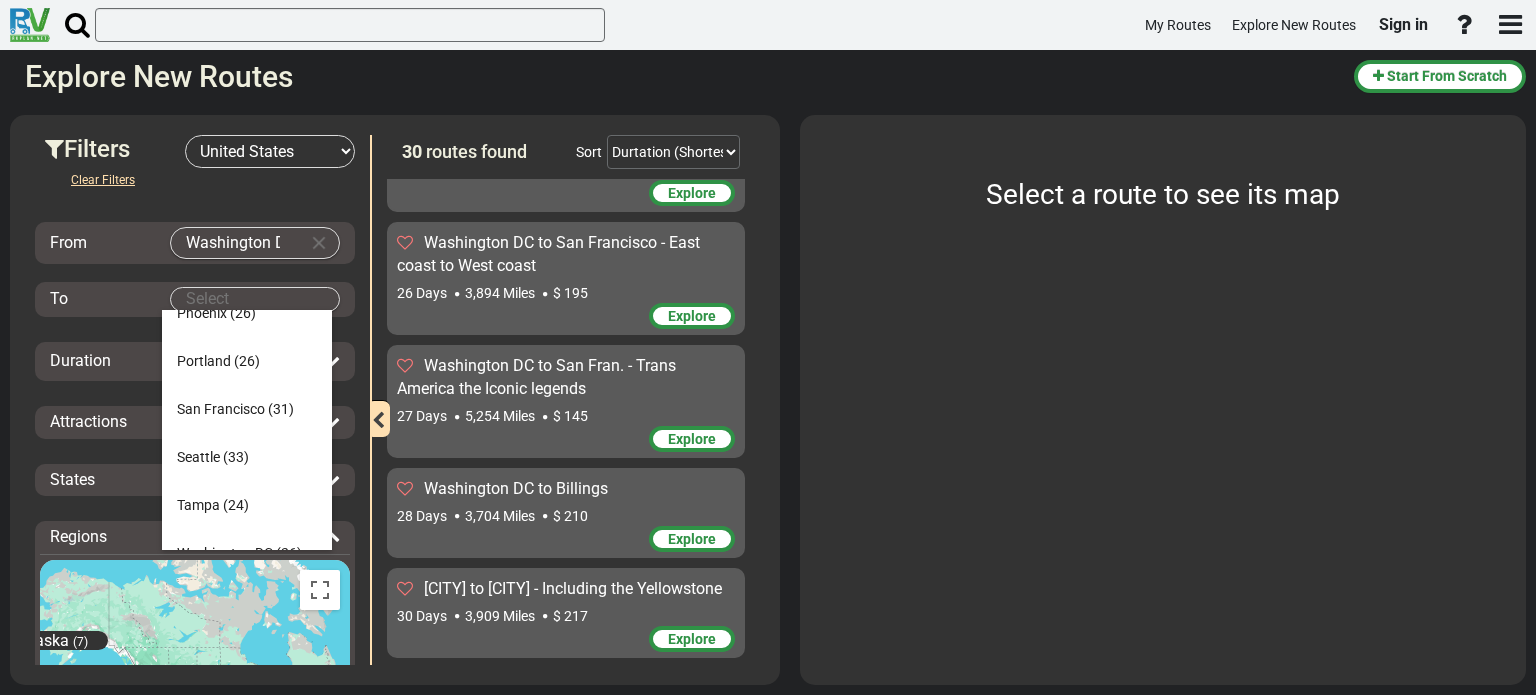 scroll, scrollTop: 912, scrollLeft: 0, axis: vertical 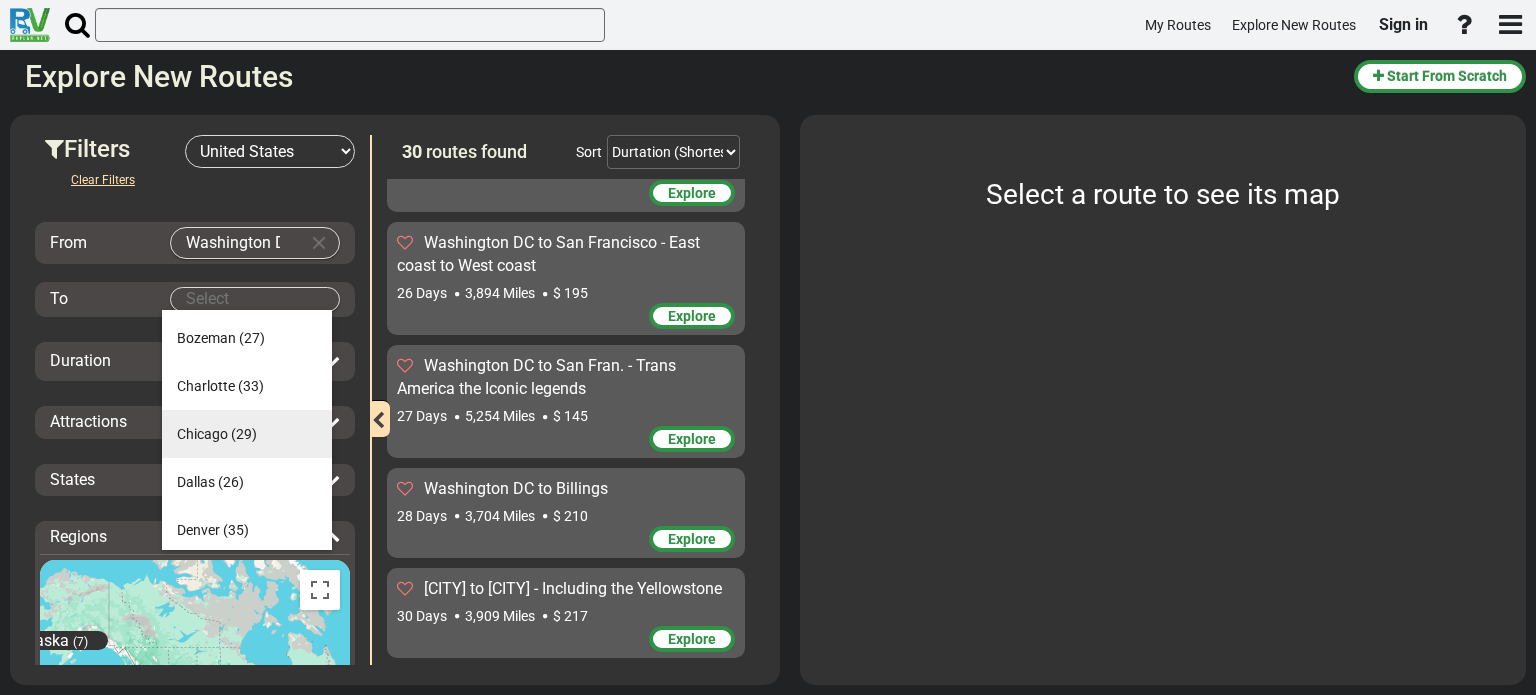 click on "(29)" at bounding box center [244, 434] 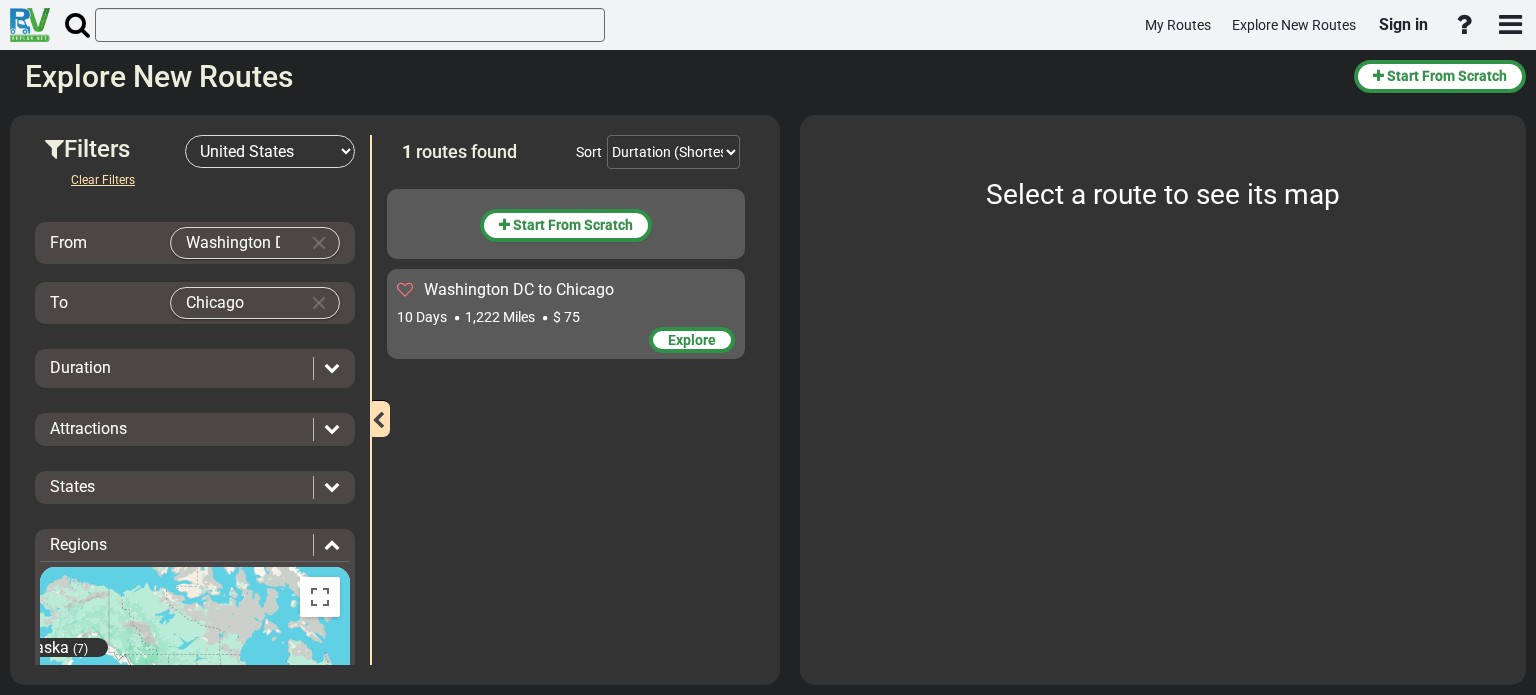 scroll, scrollTop: 0, scrollLeft: 0, axis: both 